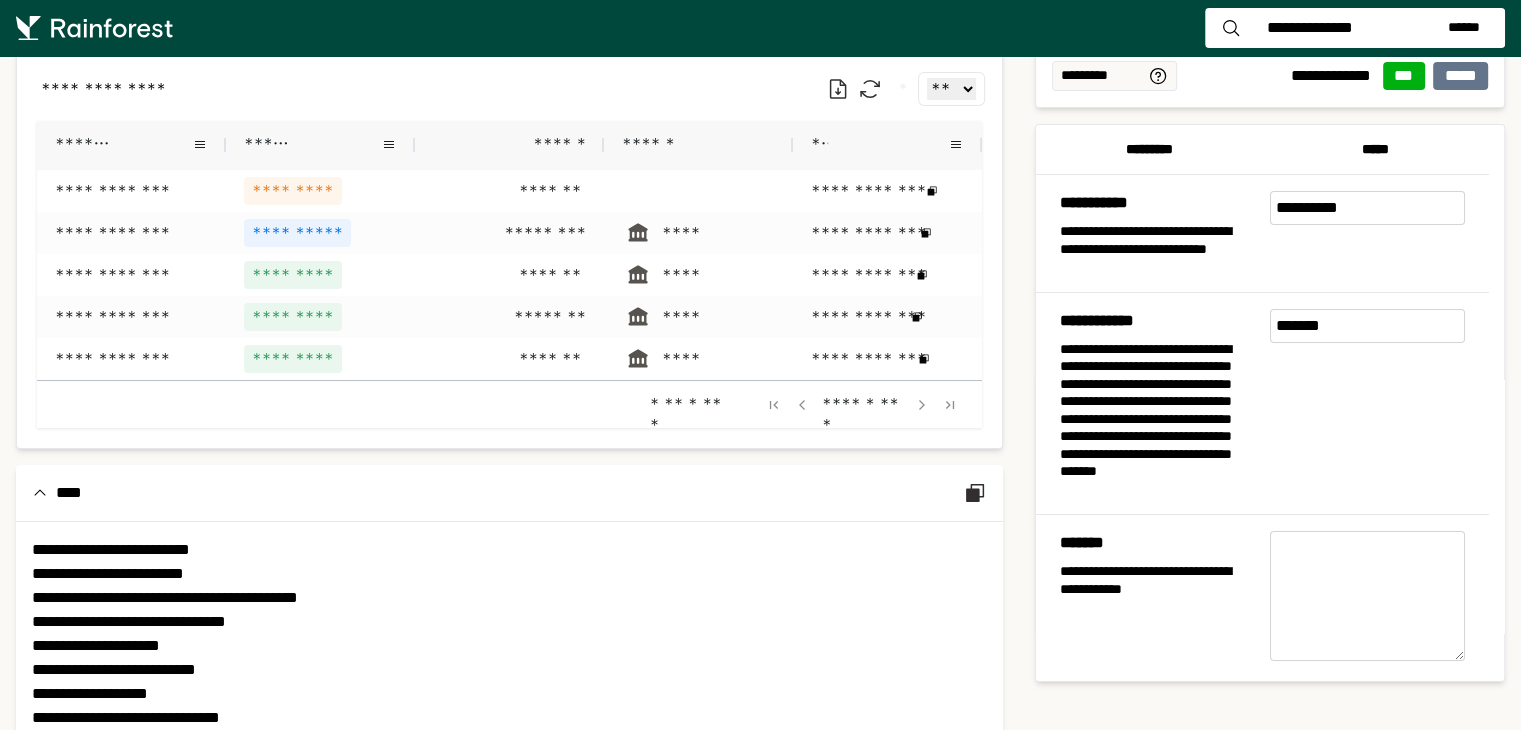 scroll, scrollTop: 0, scrollLeft: 0, axis: both 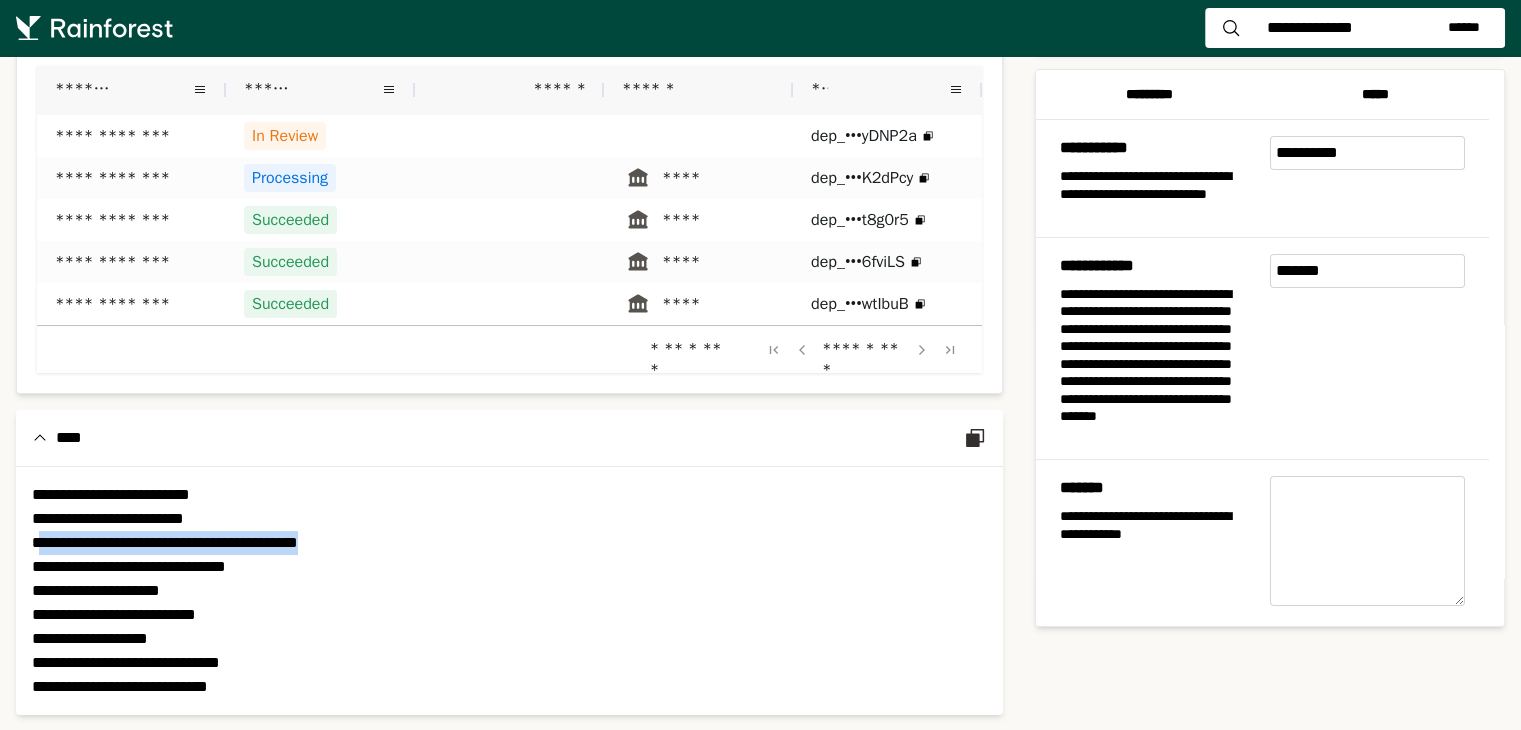drag, startPoint x: 372, startPoint y: 541, endPoint x: 64, endPoint y: 542, distance: 308.00162 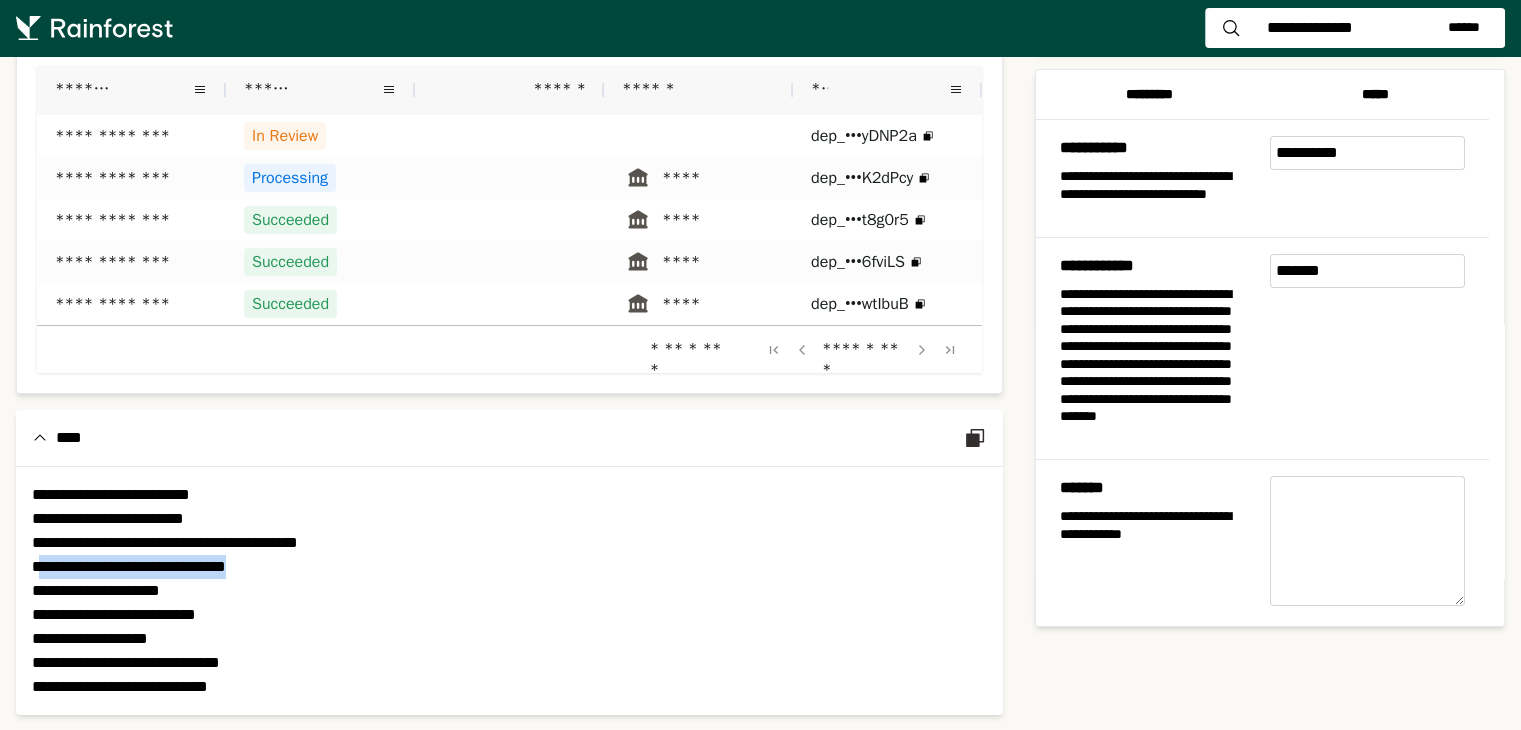 drag, startPoint x: 344, startPoint y: 560, endPoint x: 68, endPoint y: 562, distance: 276.00723 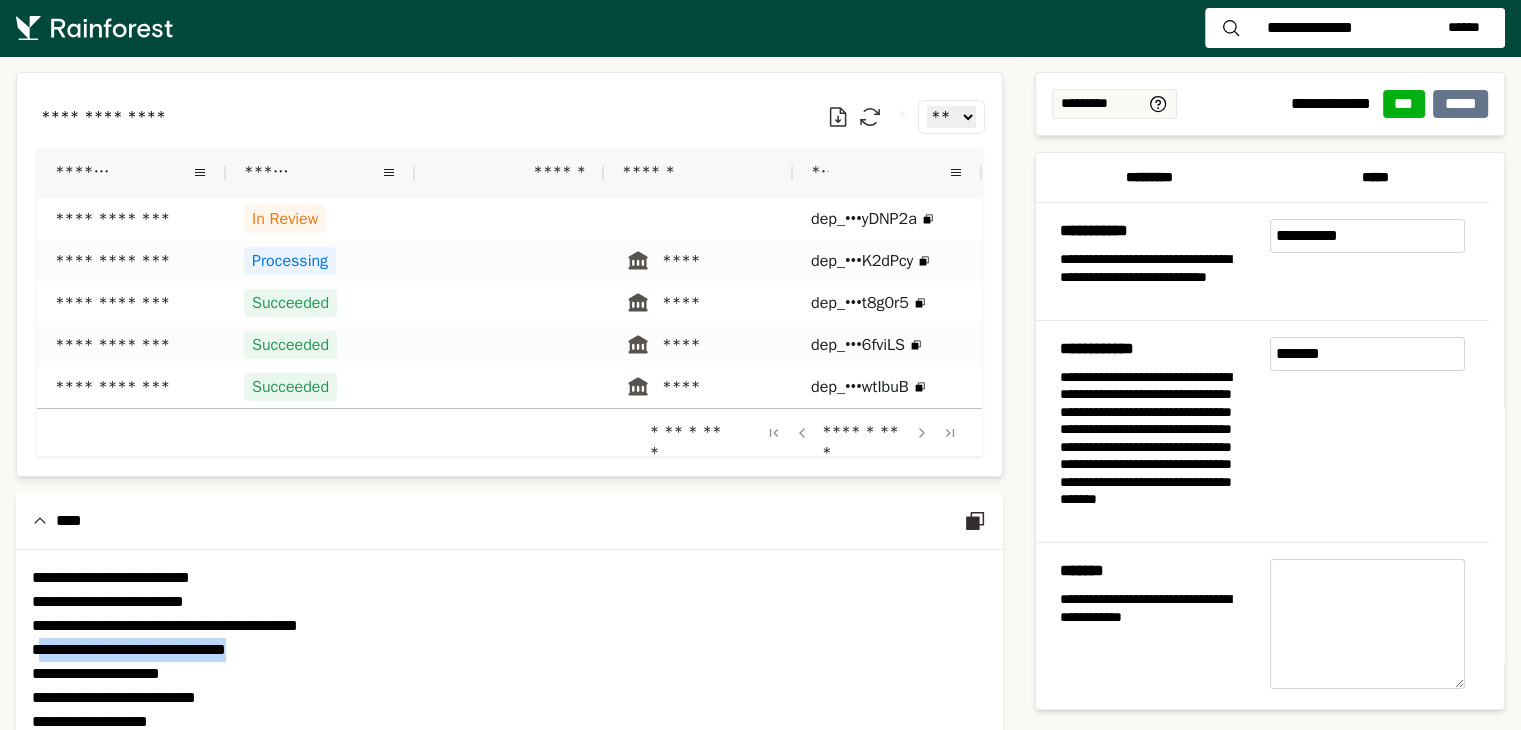 scroll, scrollTop: 84, scrollLeft: 0, axis: vertical 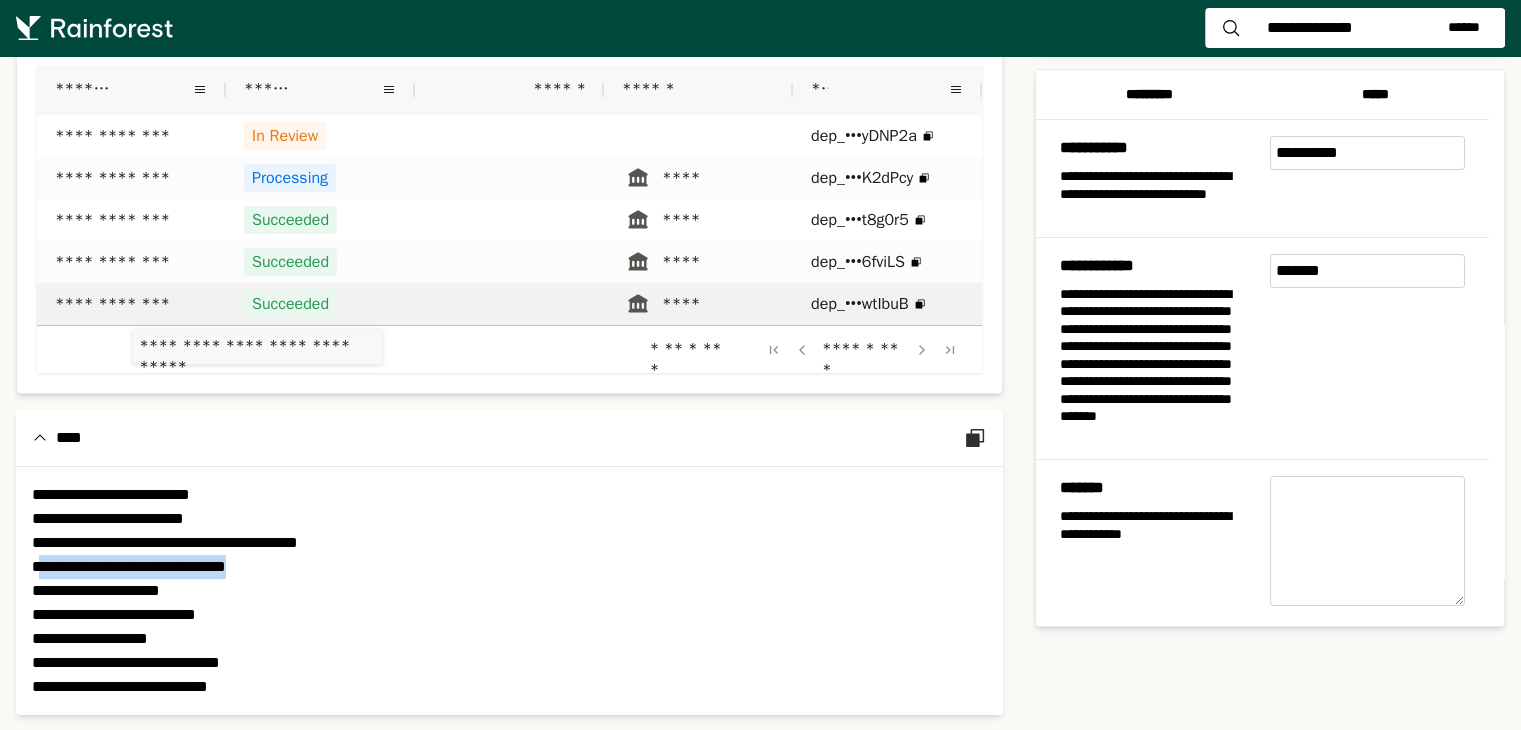 click on "**********" at bounding box center (131, 304) 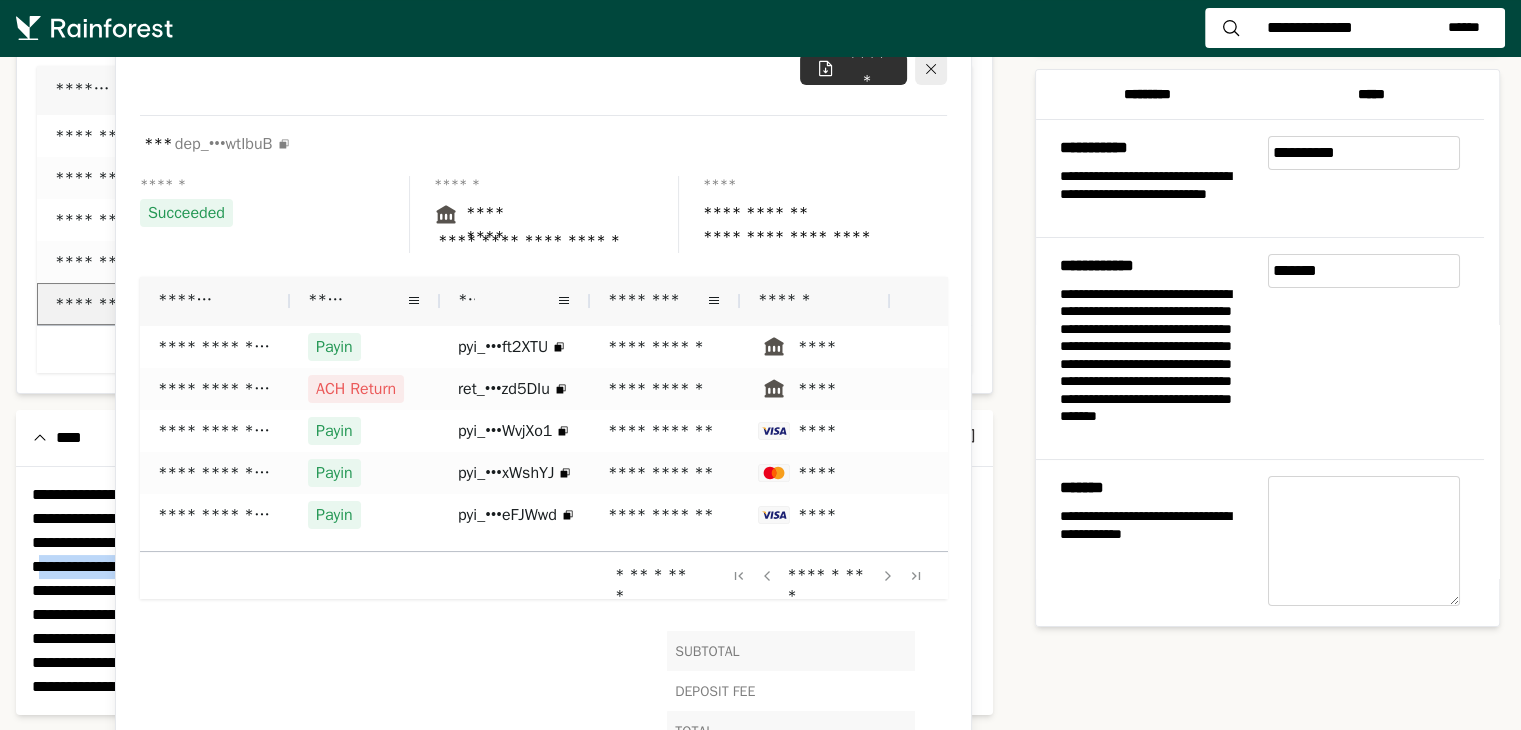 scroll, scrollTop: 0, scrollLeft: 0, axis: both 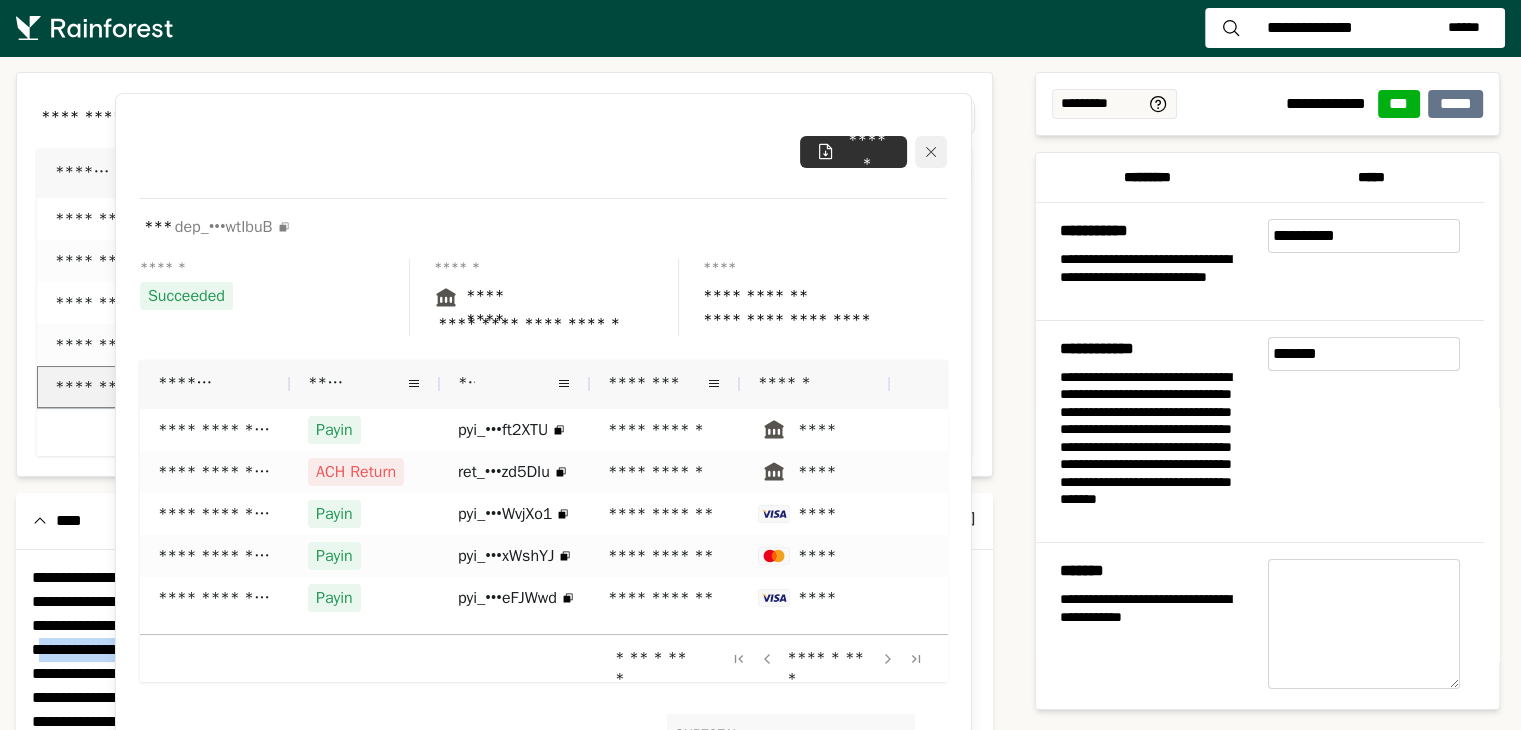 click 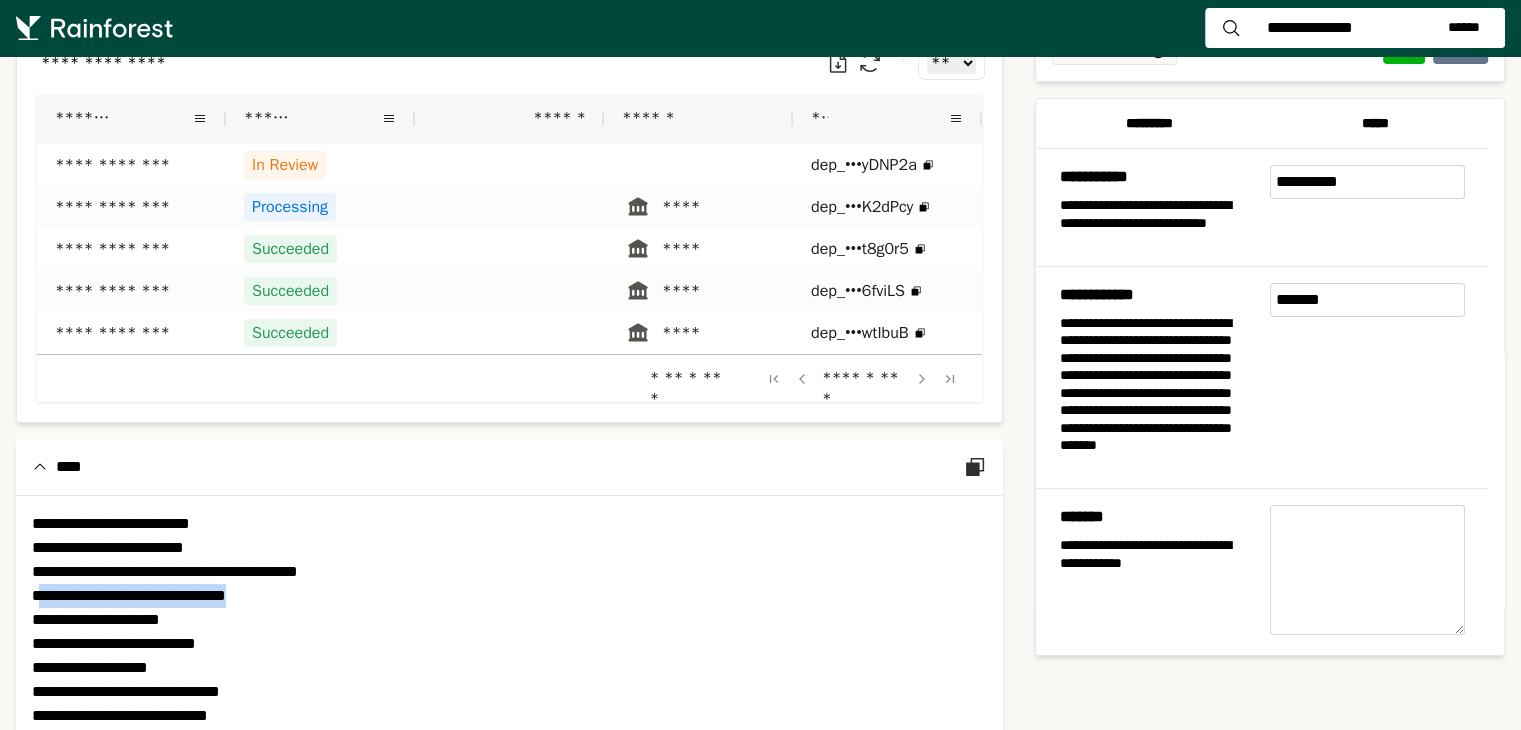 scroll, scrollTop: 84, scrollLeft: 0, axis: vertical 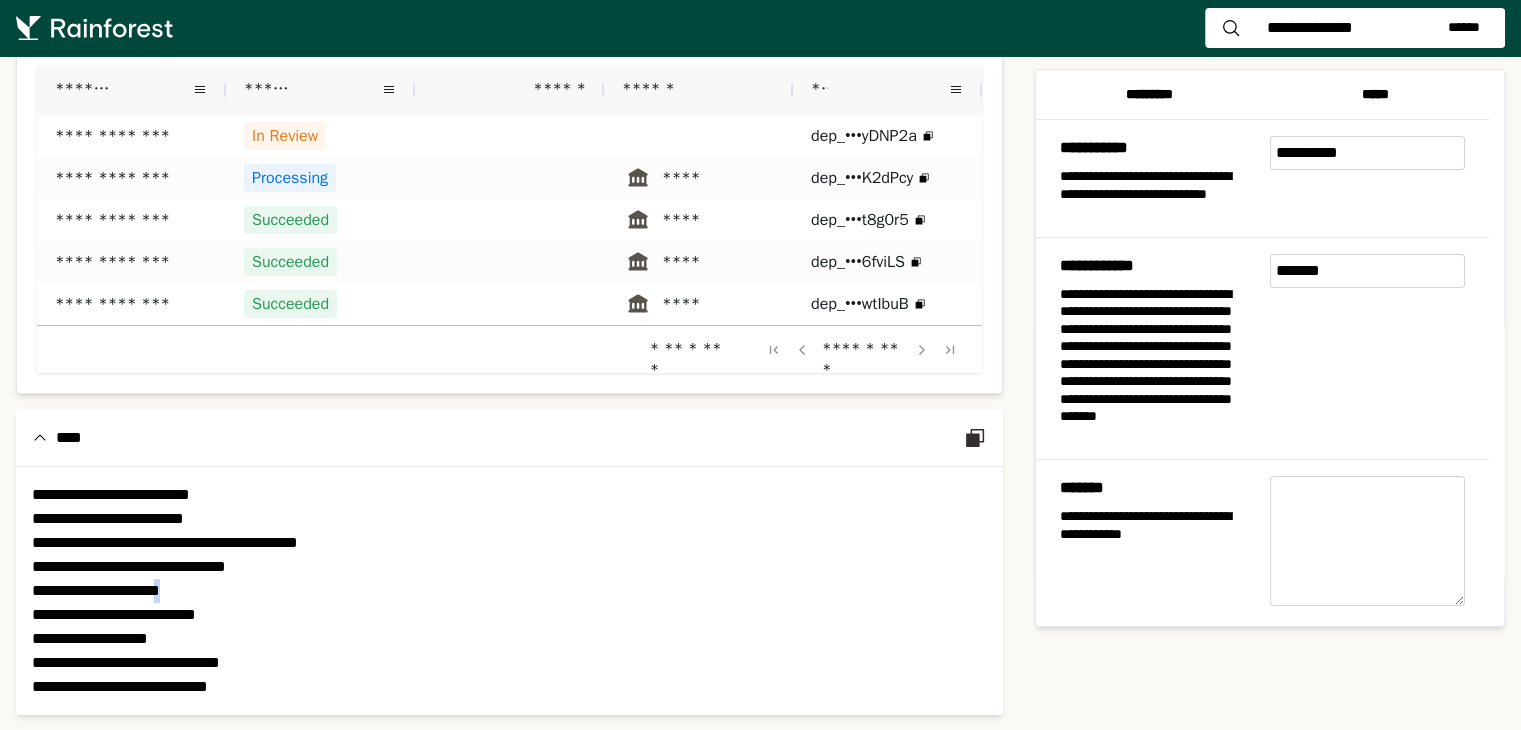 drag, startPoint x: 259, startPoint y: 585, endPoint x: 236, endPoint y: 590, distance: 23.537205 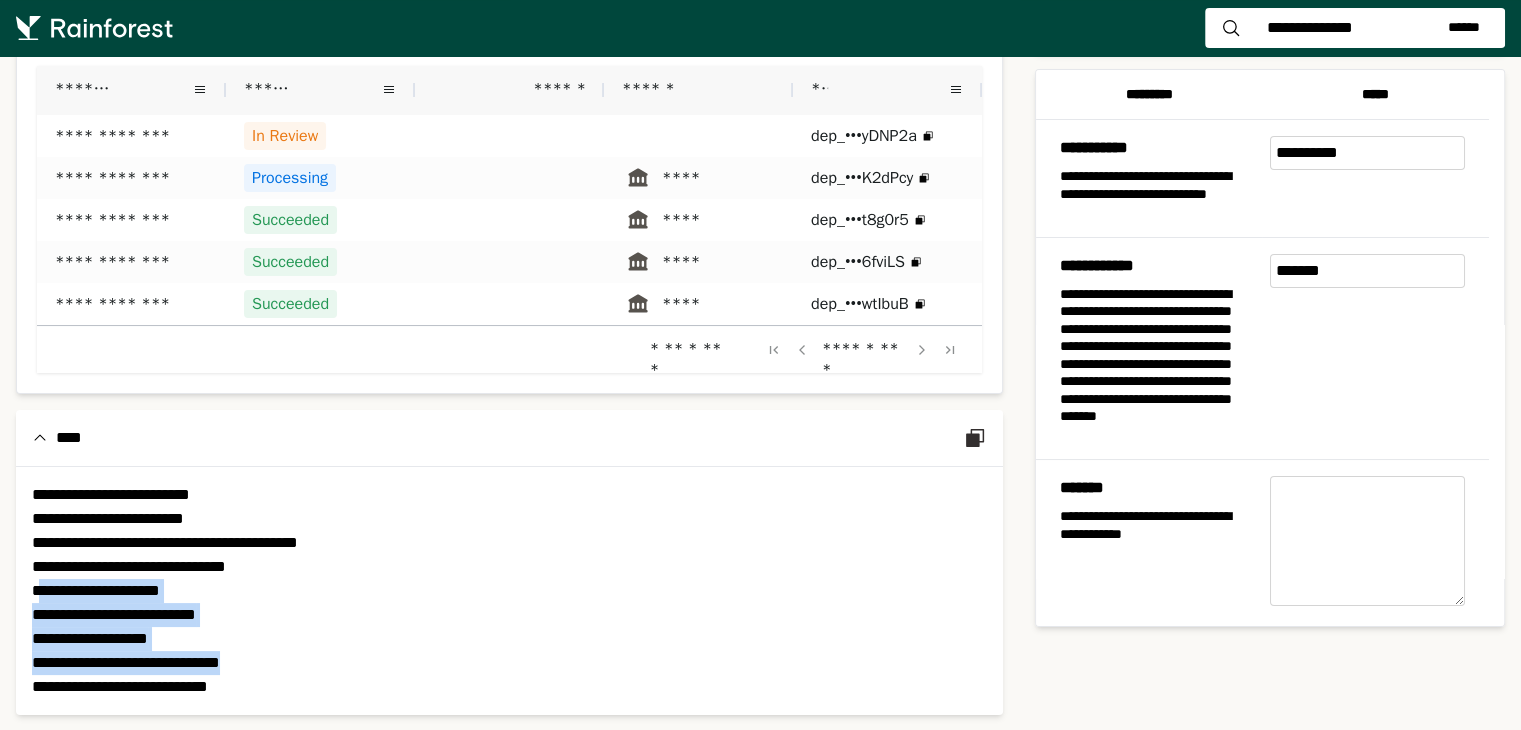 drag, startPoint x: 357, startPoint y: 661, endPoint x: 68, endPoint y: 593, distance: 296.89224 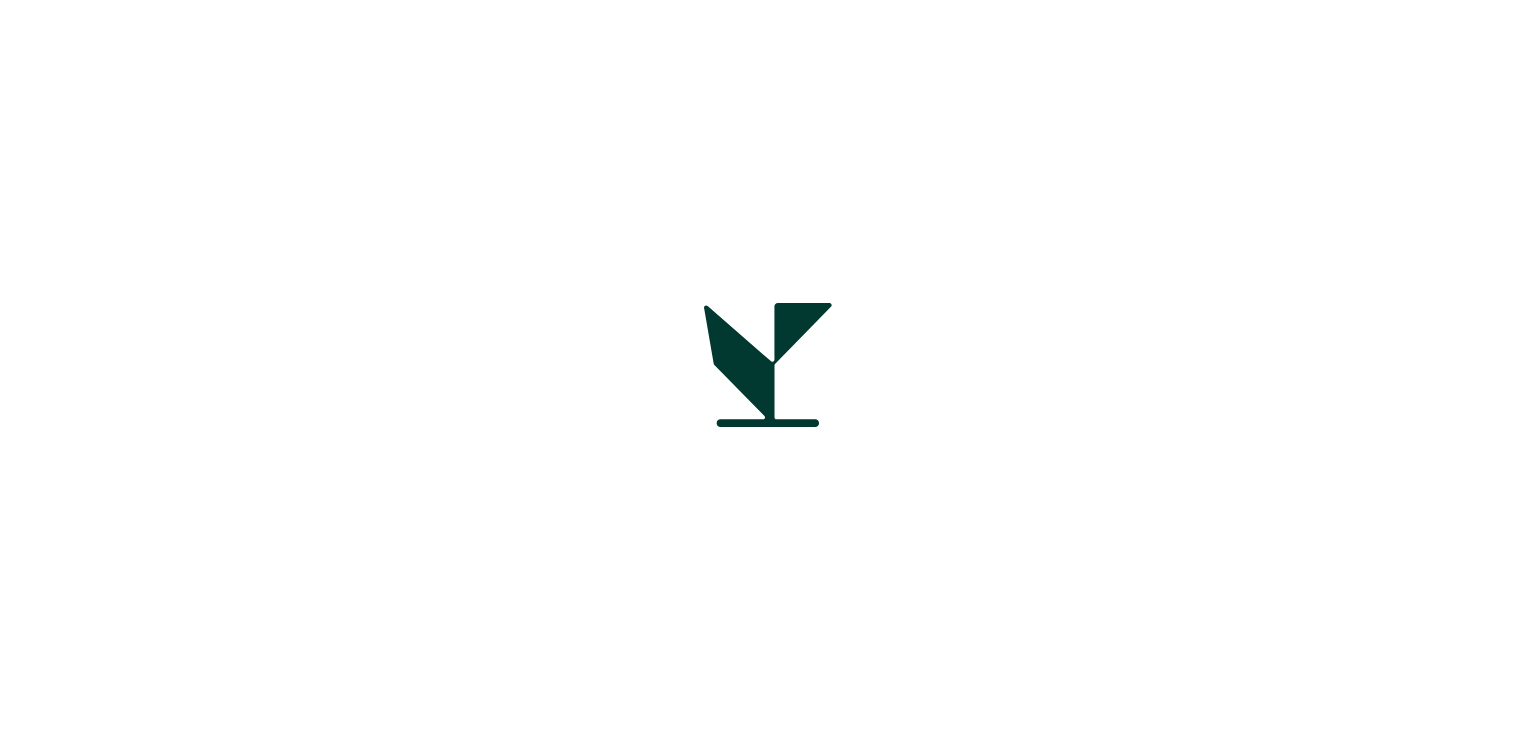scroll, scrollTop: 0, scrollLeft: 0, axis: both 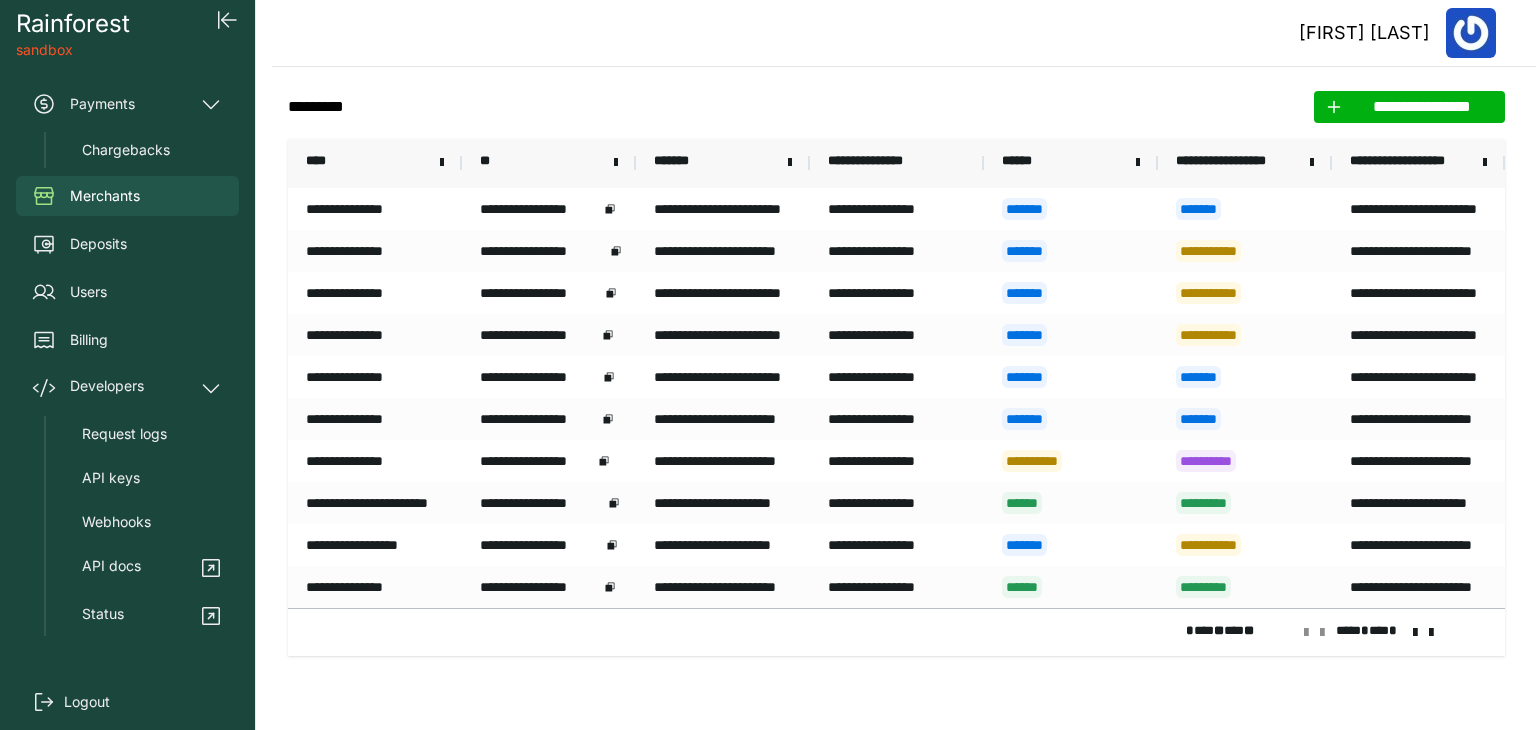 click at bounding box center [1471, 33] 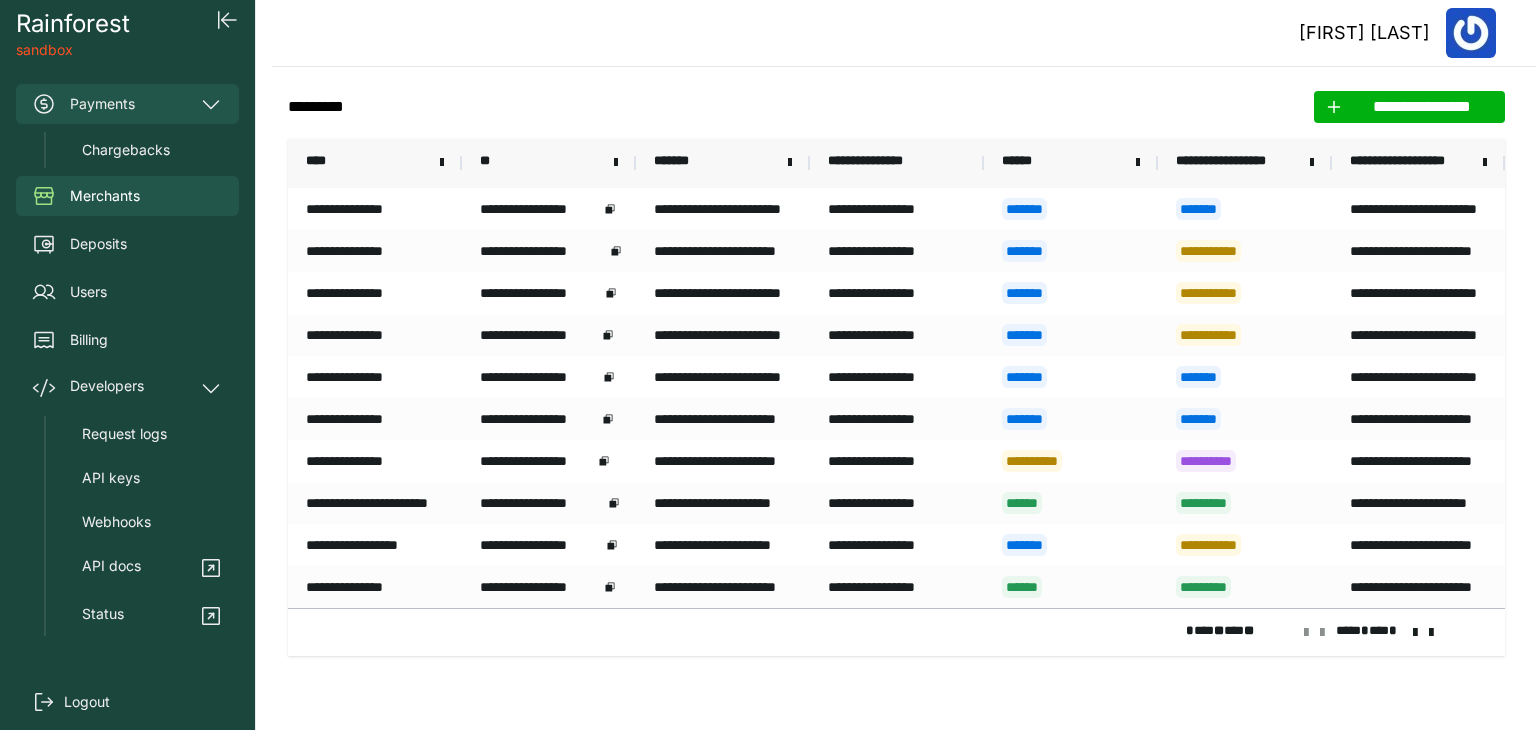 click on "Payments" at bounding box center (127, 104) 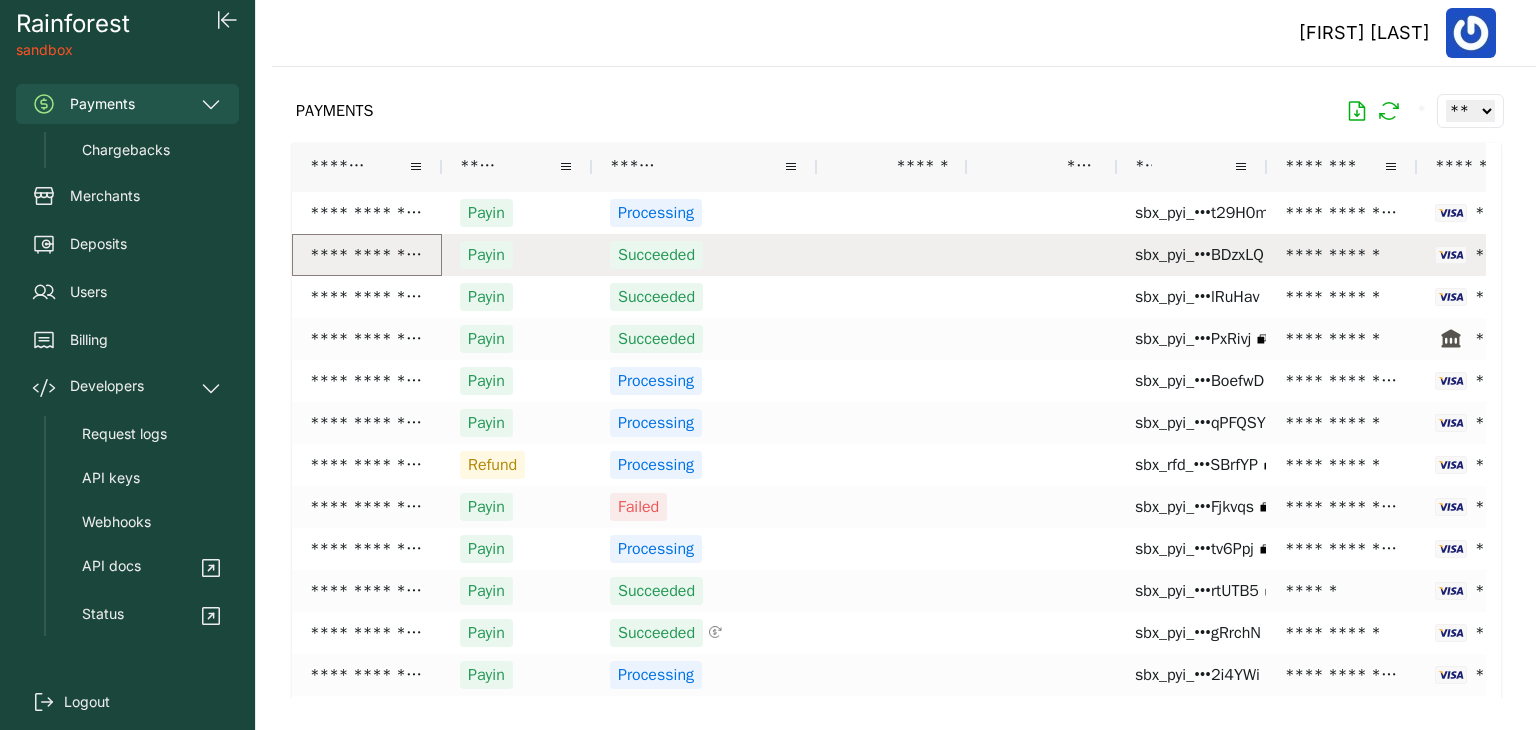 click on "**********" at bounding box center (367, 255) 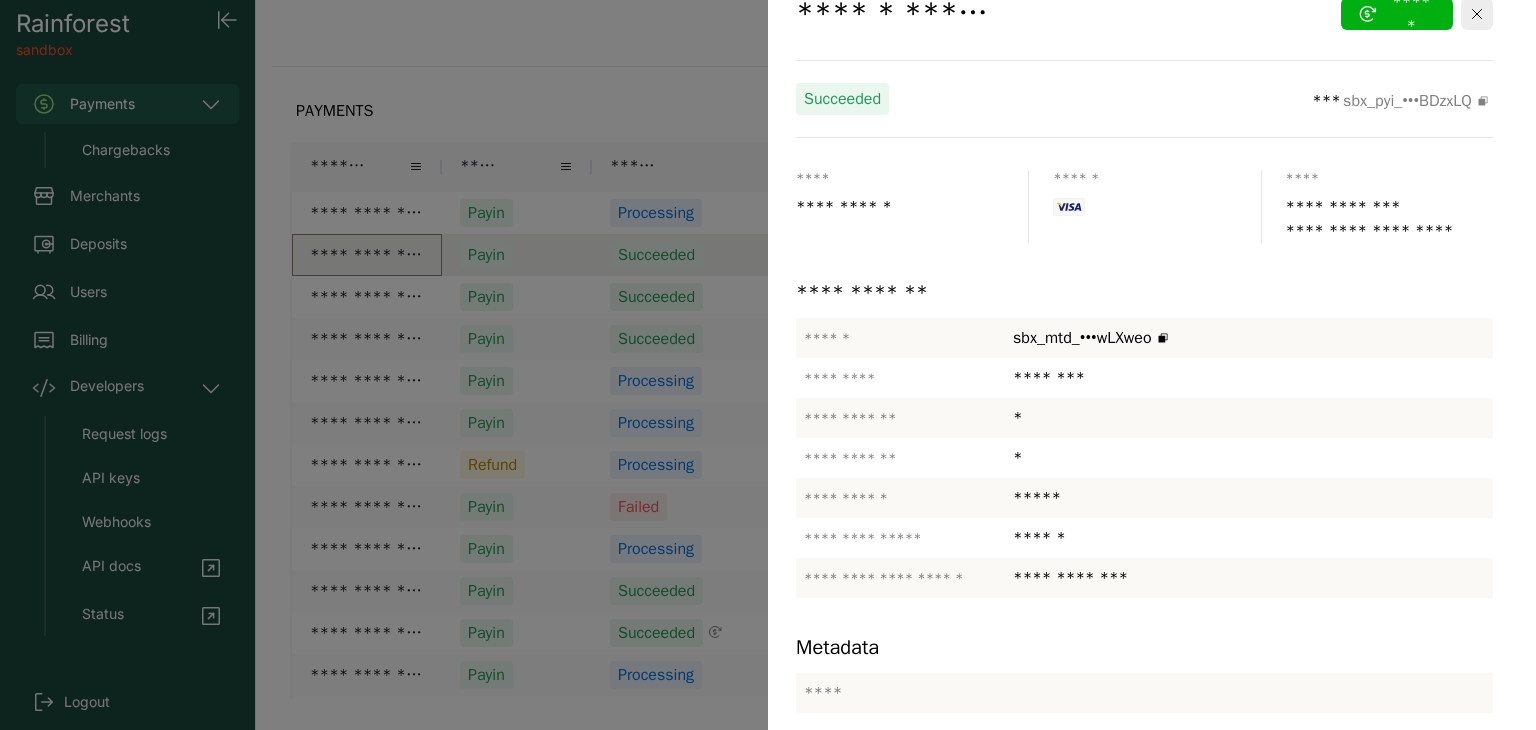 scroll, scrollTop: 108, scrollLeft: 0, axis: vertical 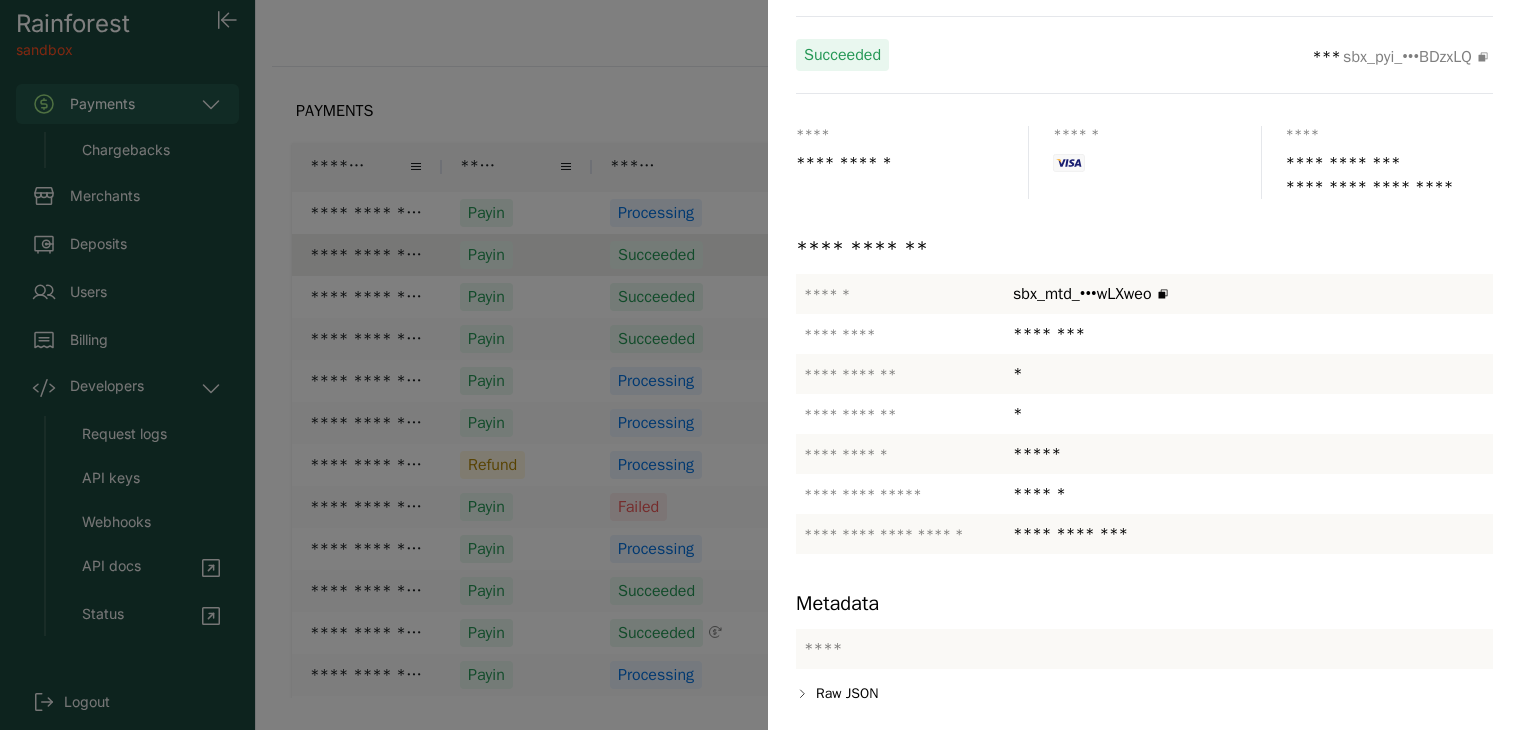 click 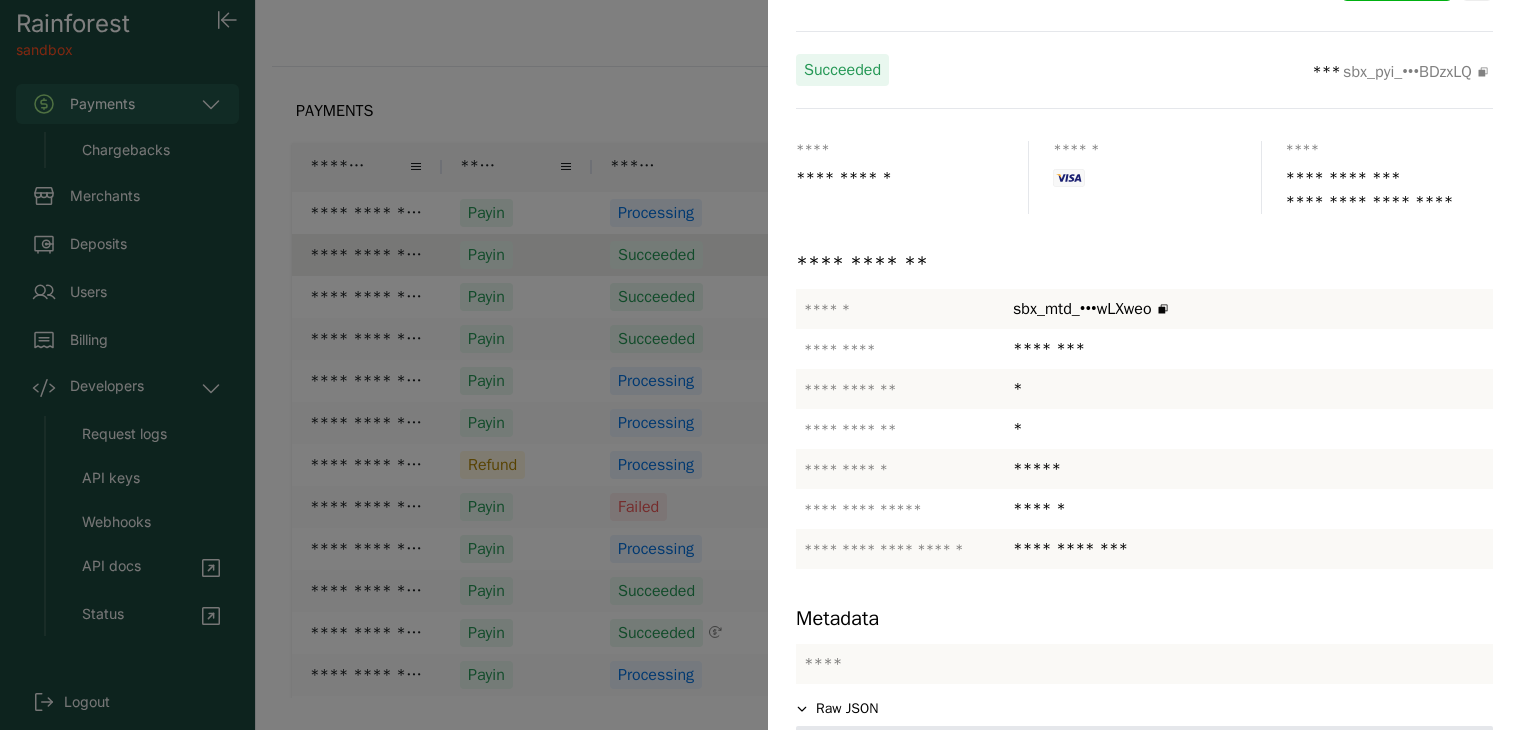 scroll, scrollTop: 0, scrollLeft: 0, axis: both 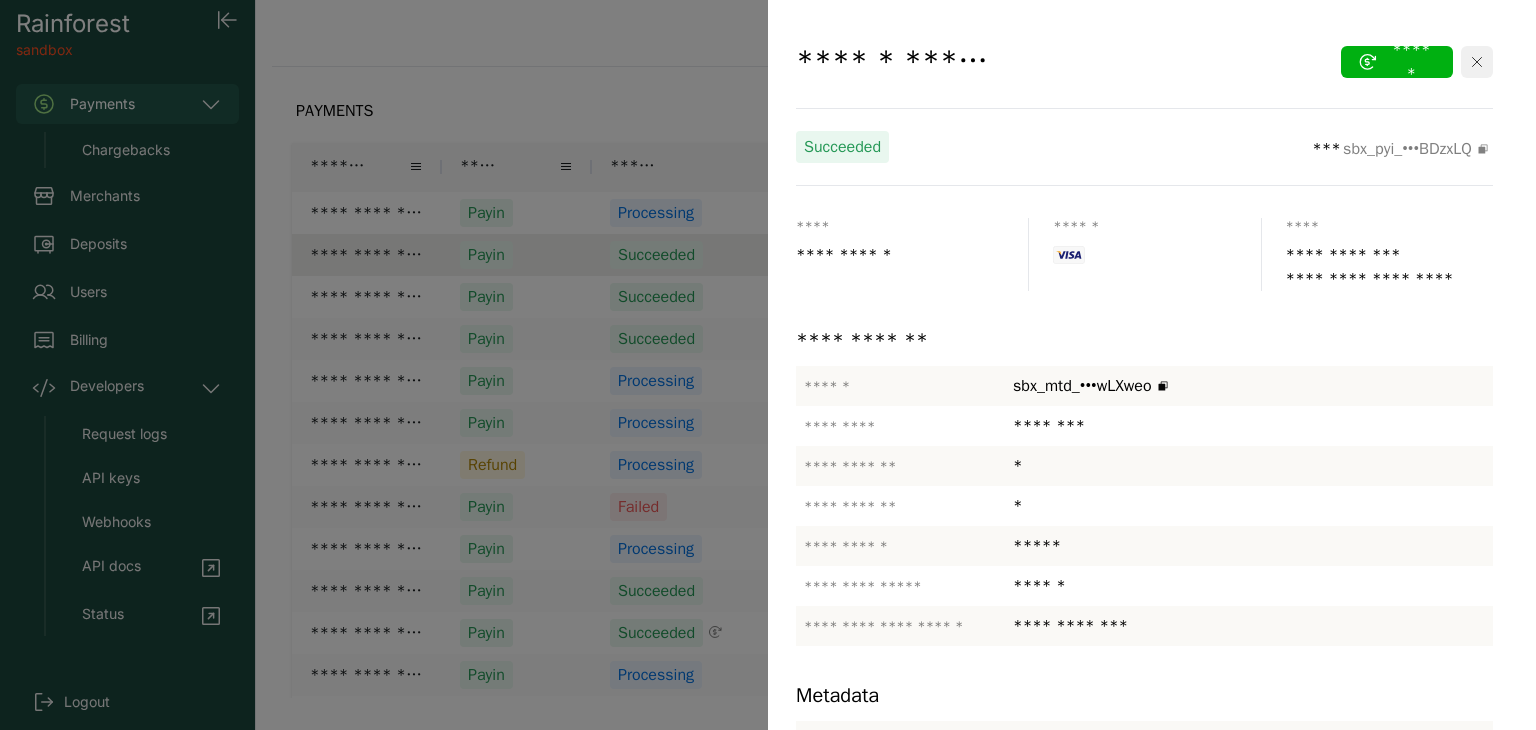 click at bounding box center [1477, 62] 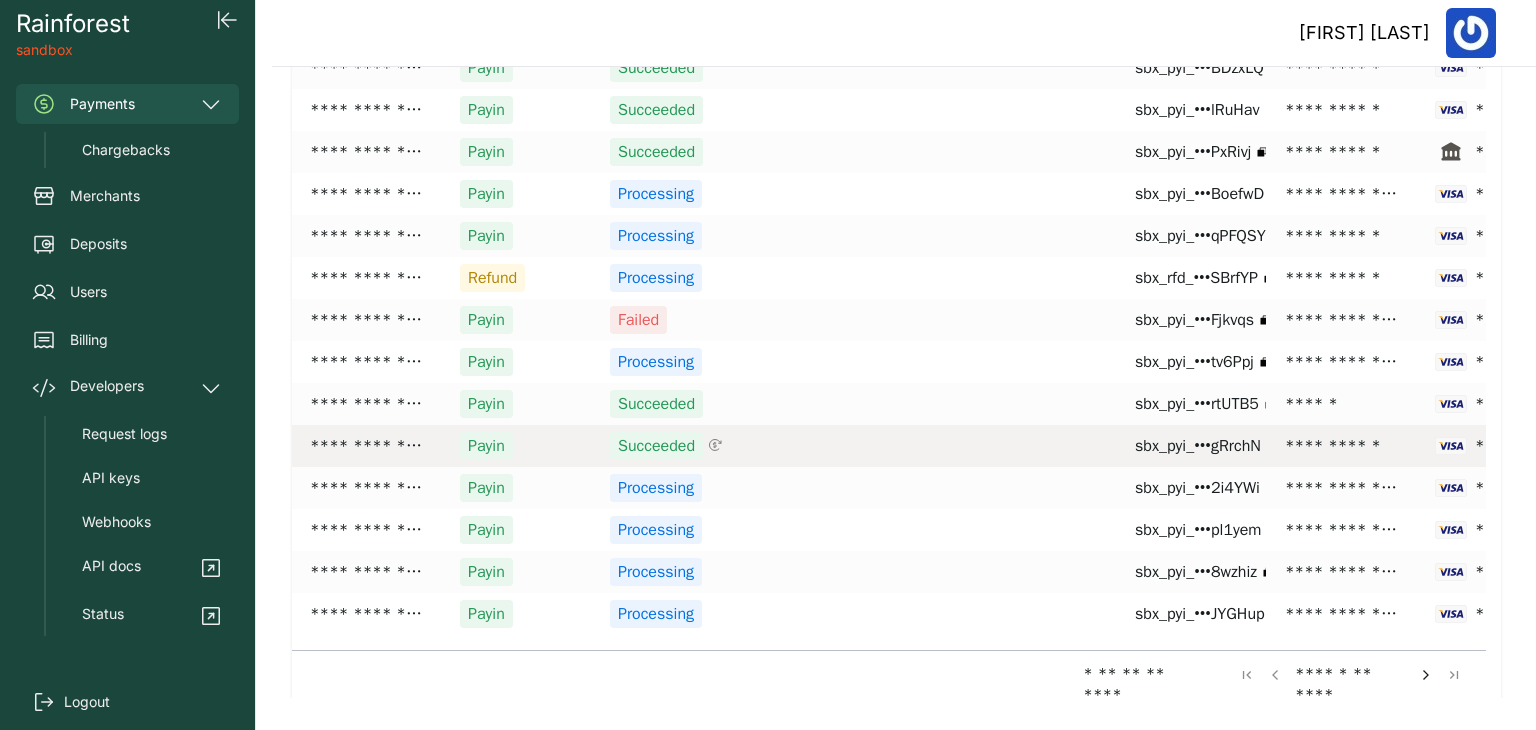 scroll, scrollTop: 0, scrollLeft: 0, axis: both 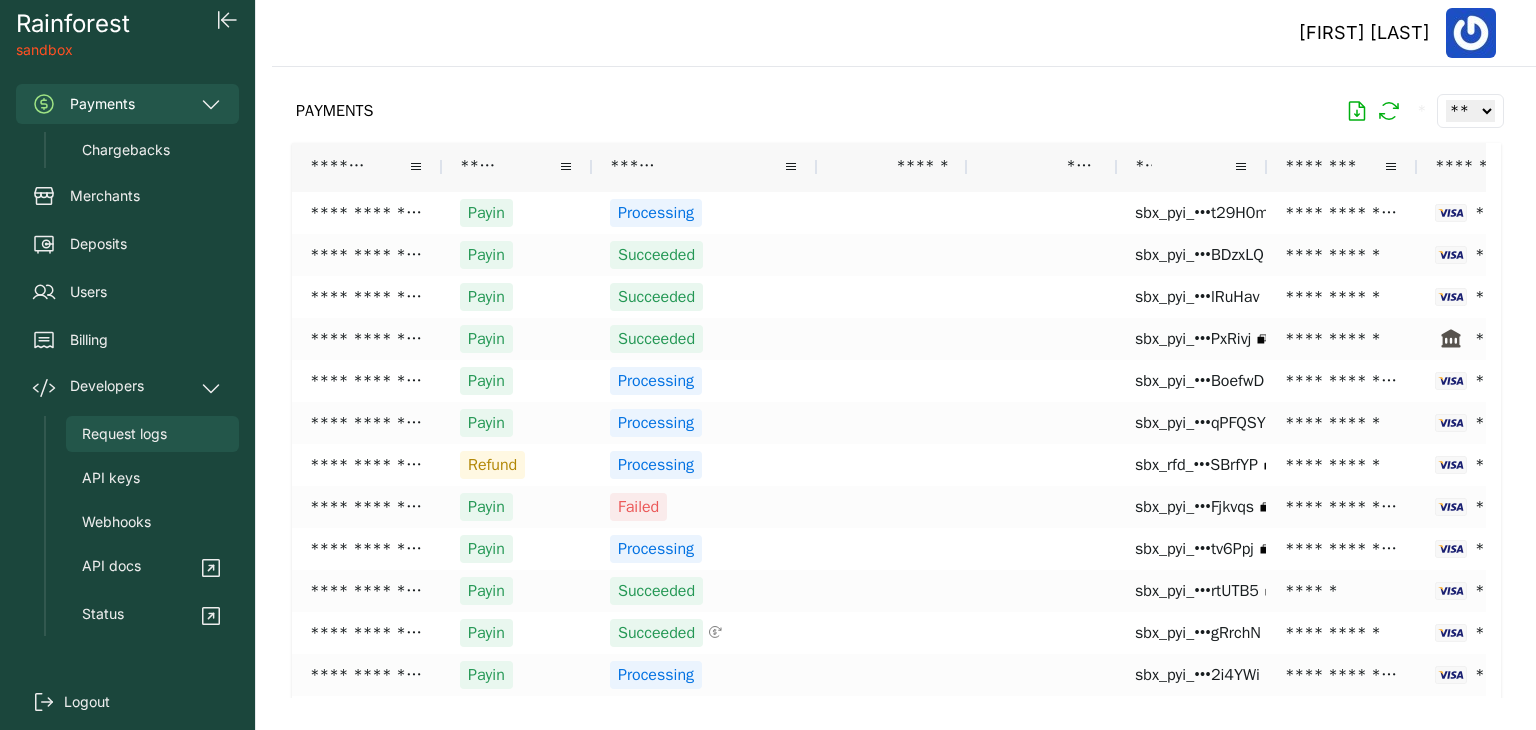 click on "Request logs" at bounding box center [152, 434] 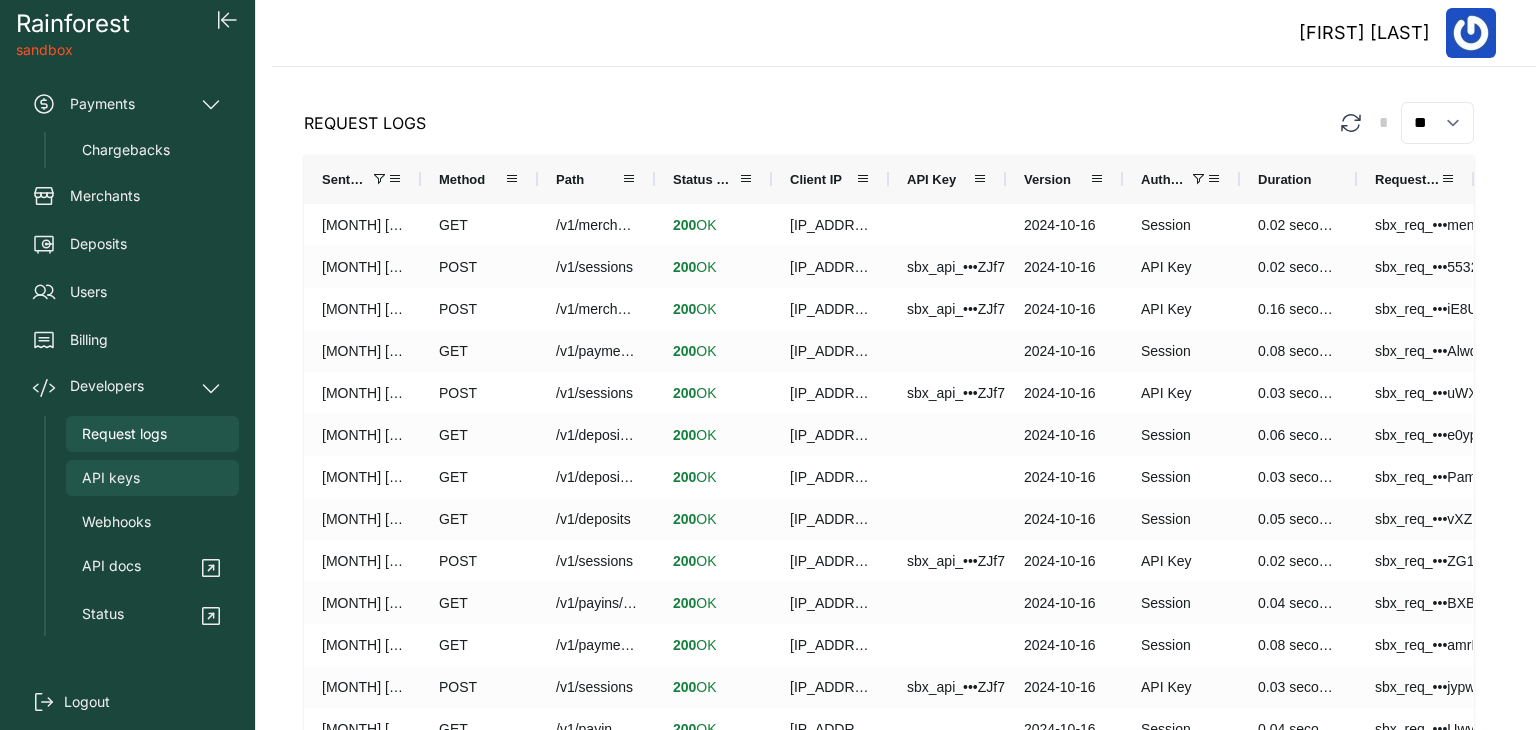 click on "API keys" at bounding box center [152, 478] 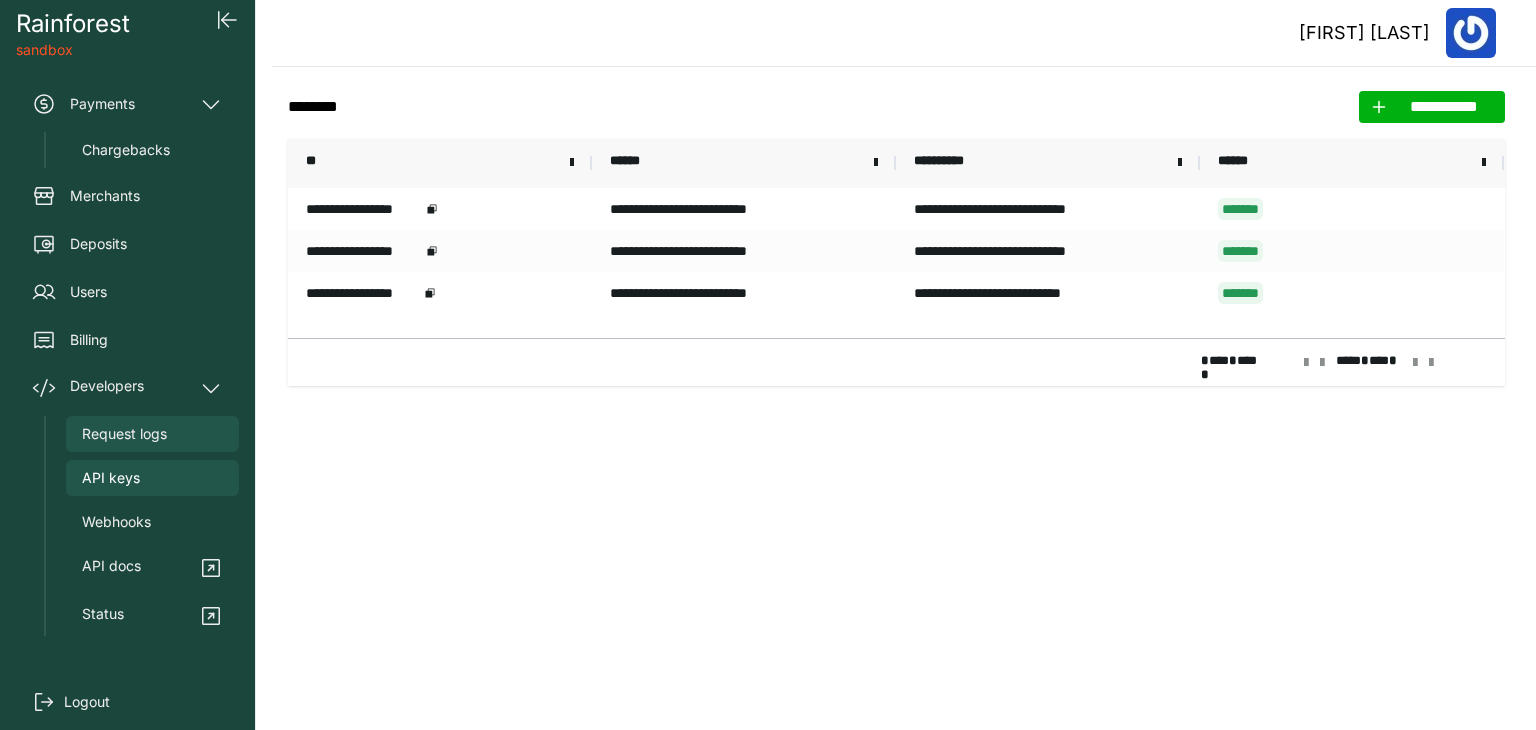 click on "Request logs" at bounding box center (152, 434) 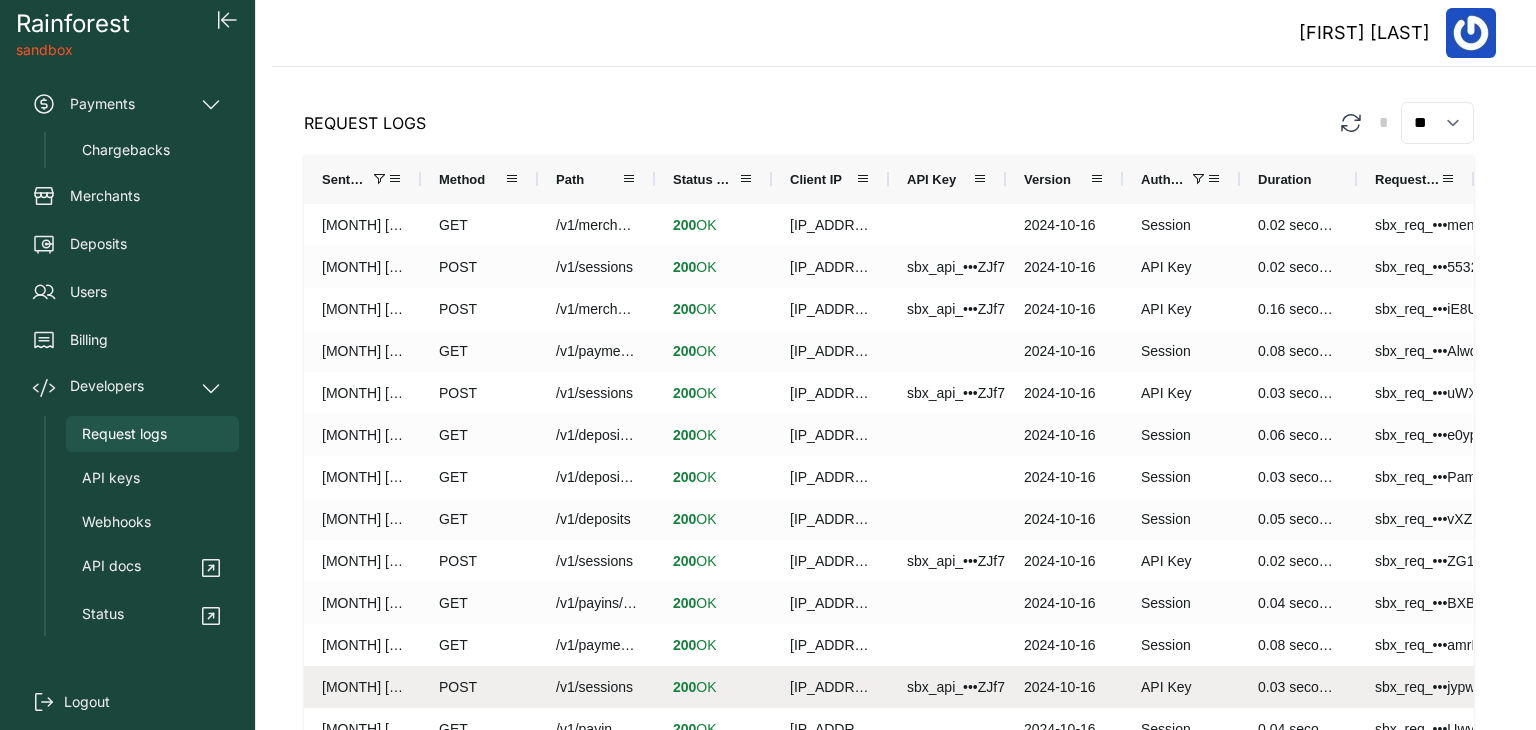 click on "/v1/sessions" at bounding box center (596, 687) 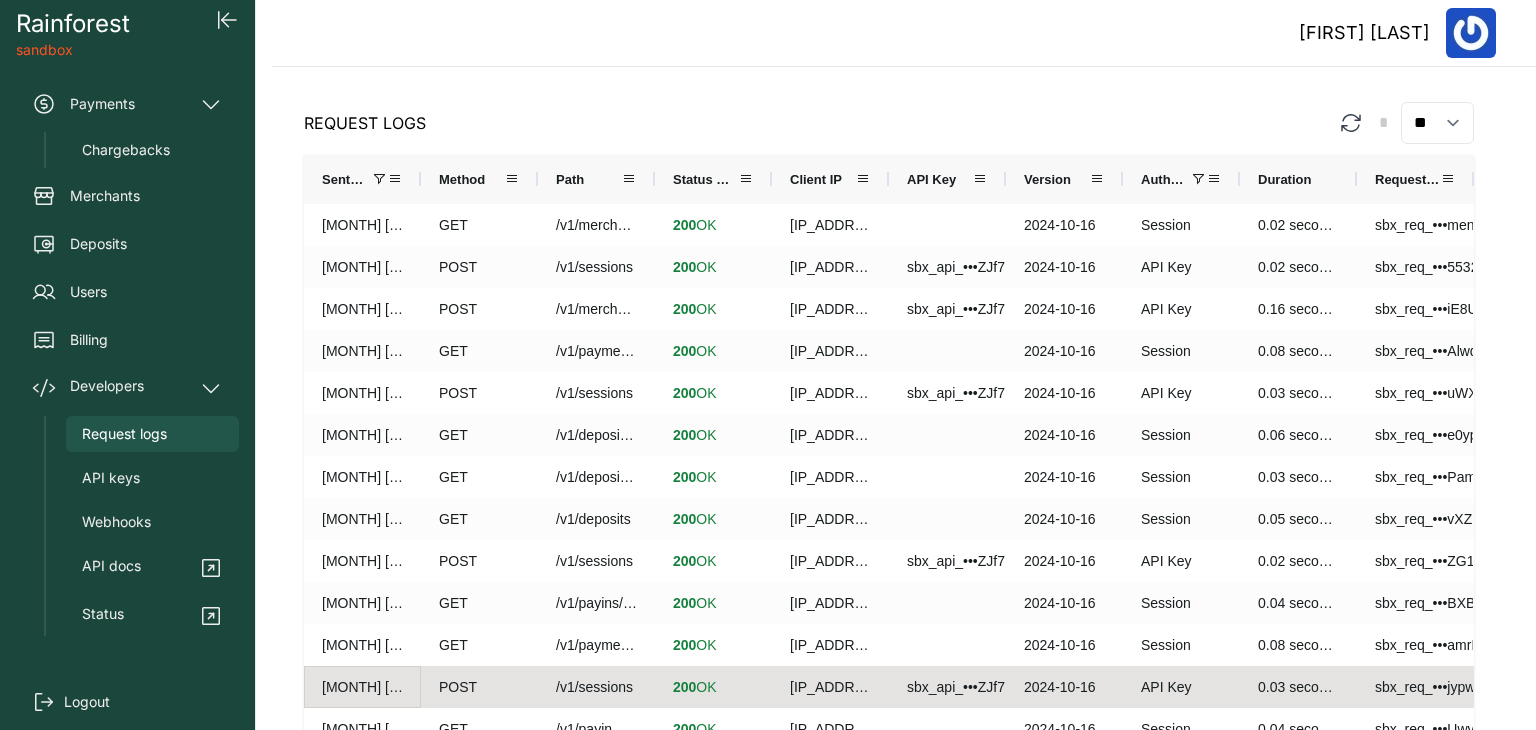 click on "Jul 31, 11:06 PM GMT+5:30" at bounding box center [362, 687] 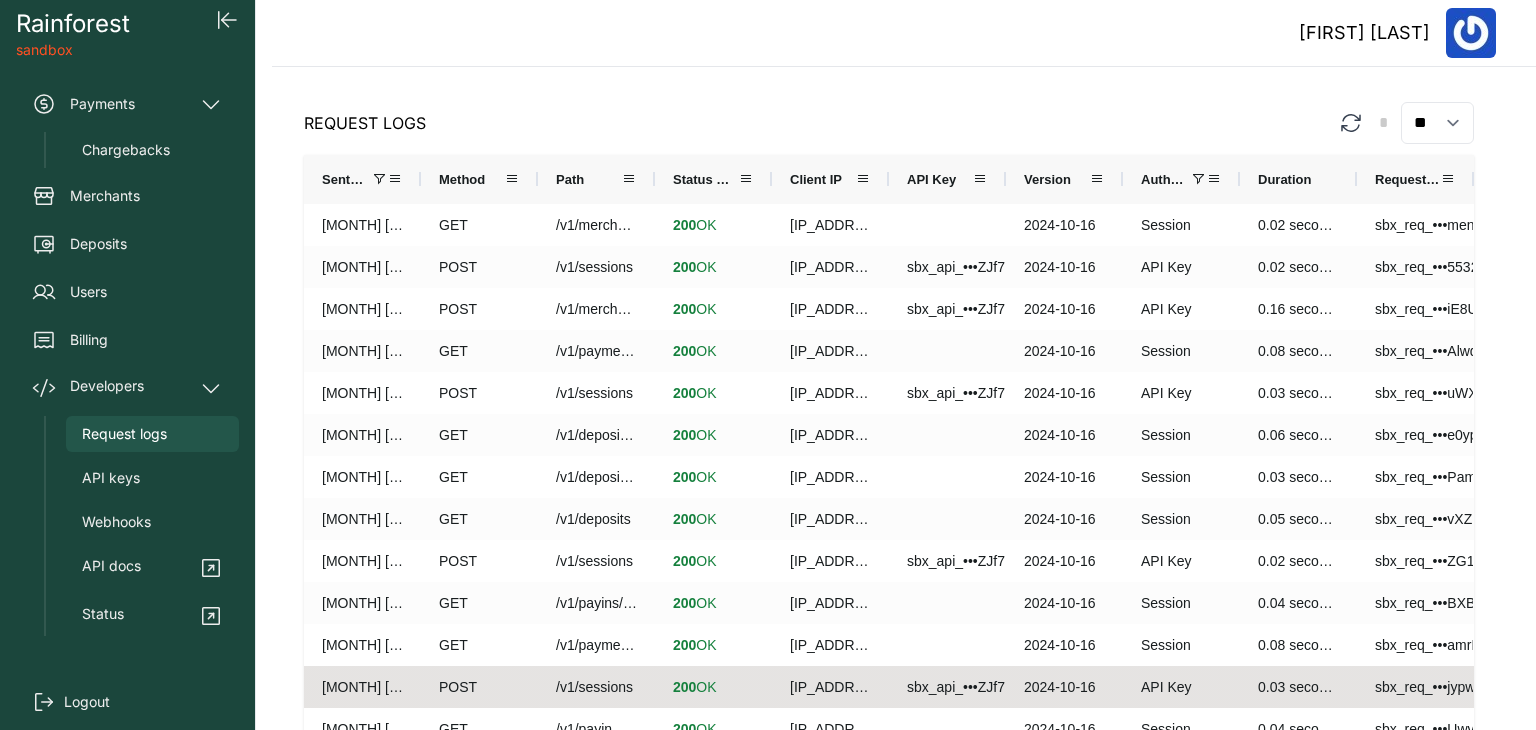 click on "216.14.169.210" at bounding box center [830, 687] 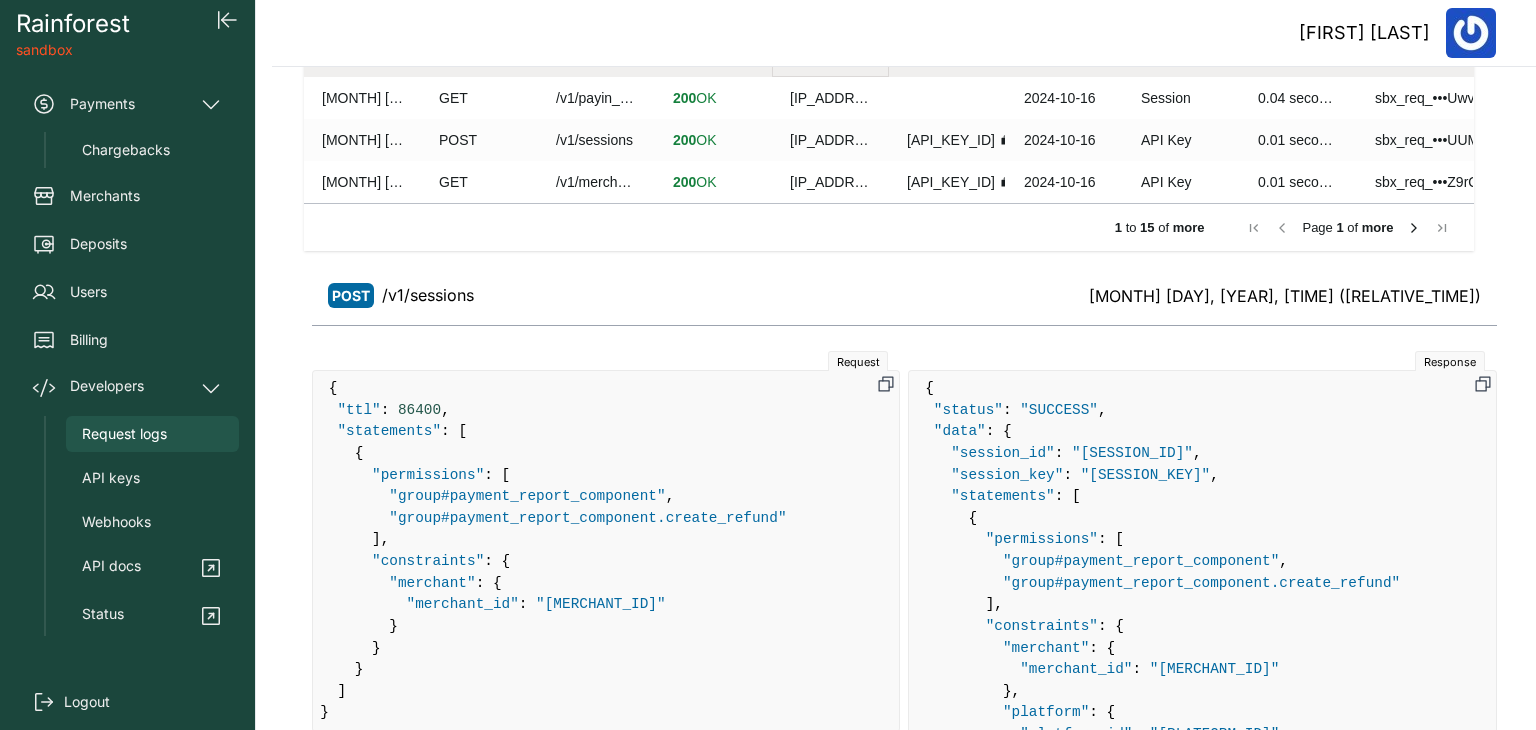 scroll, scrollTop: 666, scrollLeft: 0, axis: vertical 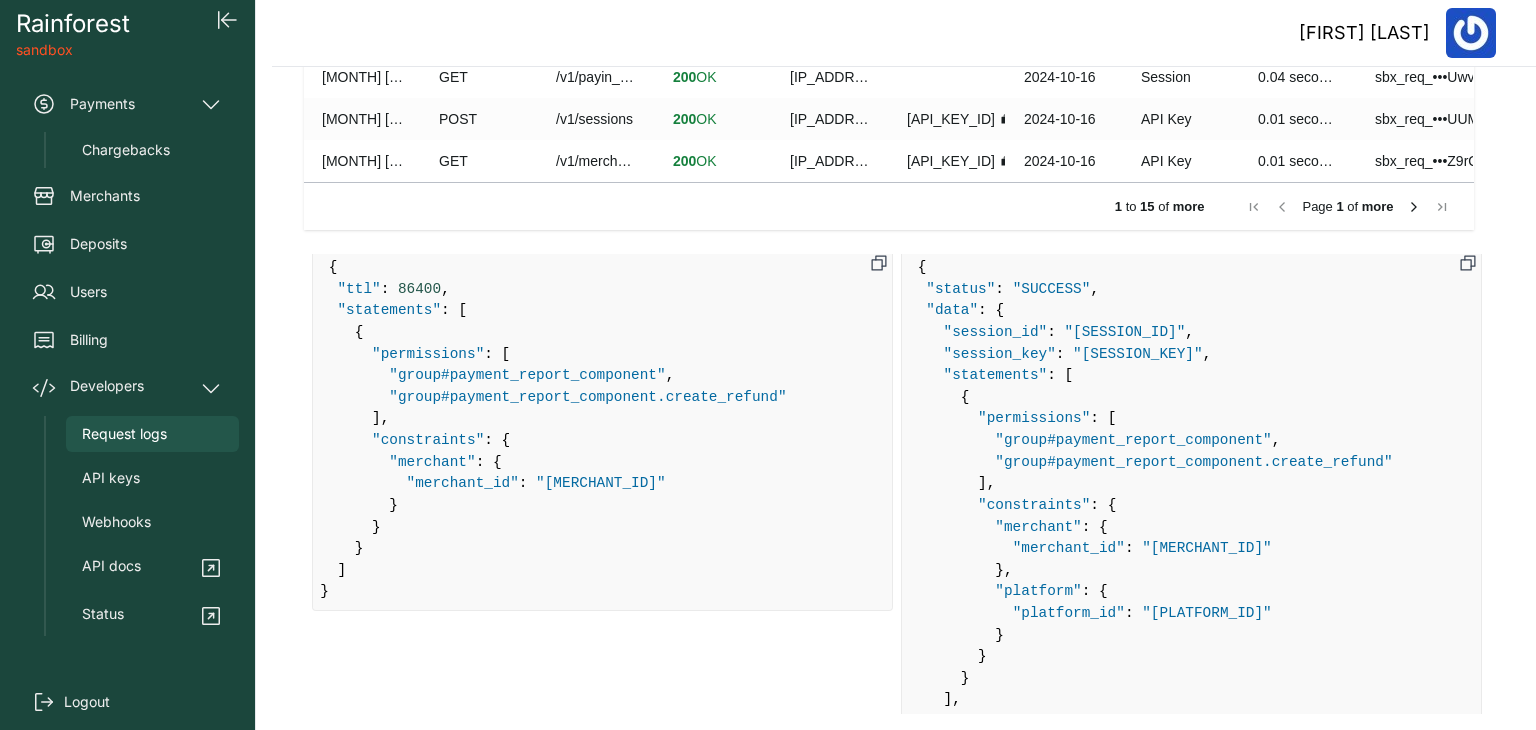 drag, startPoint x: 1398, startPoint y: 638, endPoint x: 1124, endPoint y: 646, distance: 274.11676 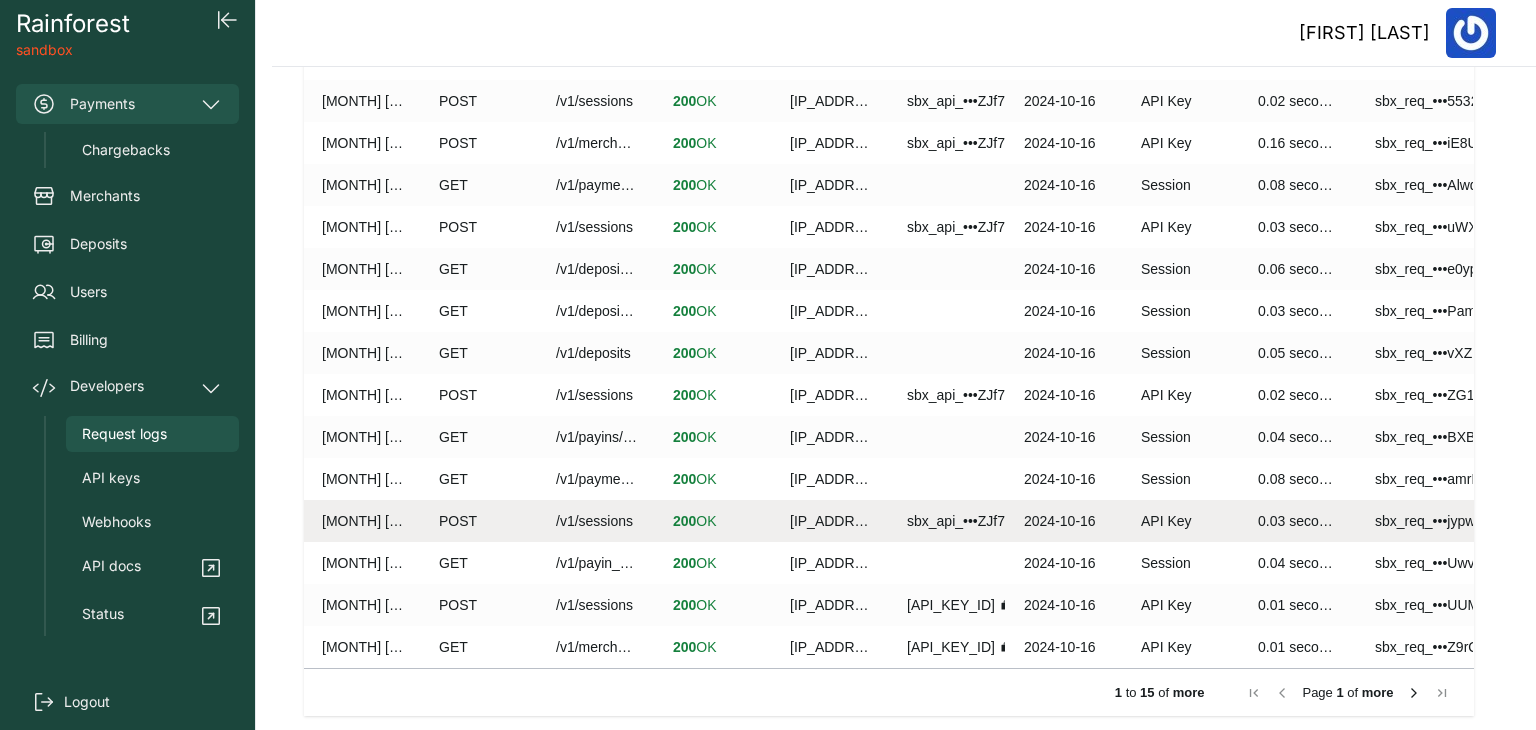 click 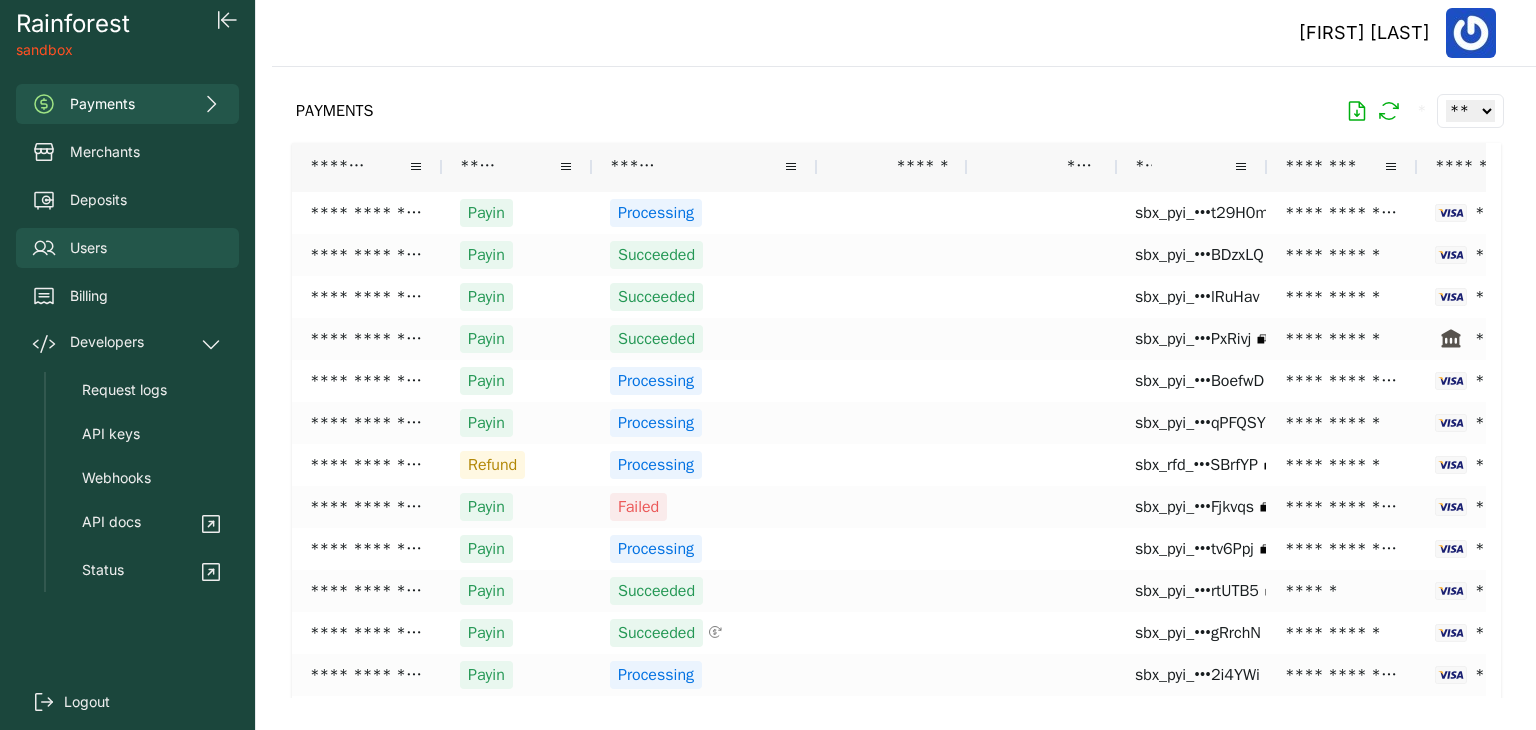 click on "Users" at bounding box center [127, 248] 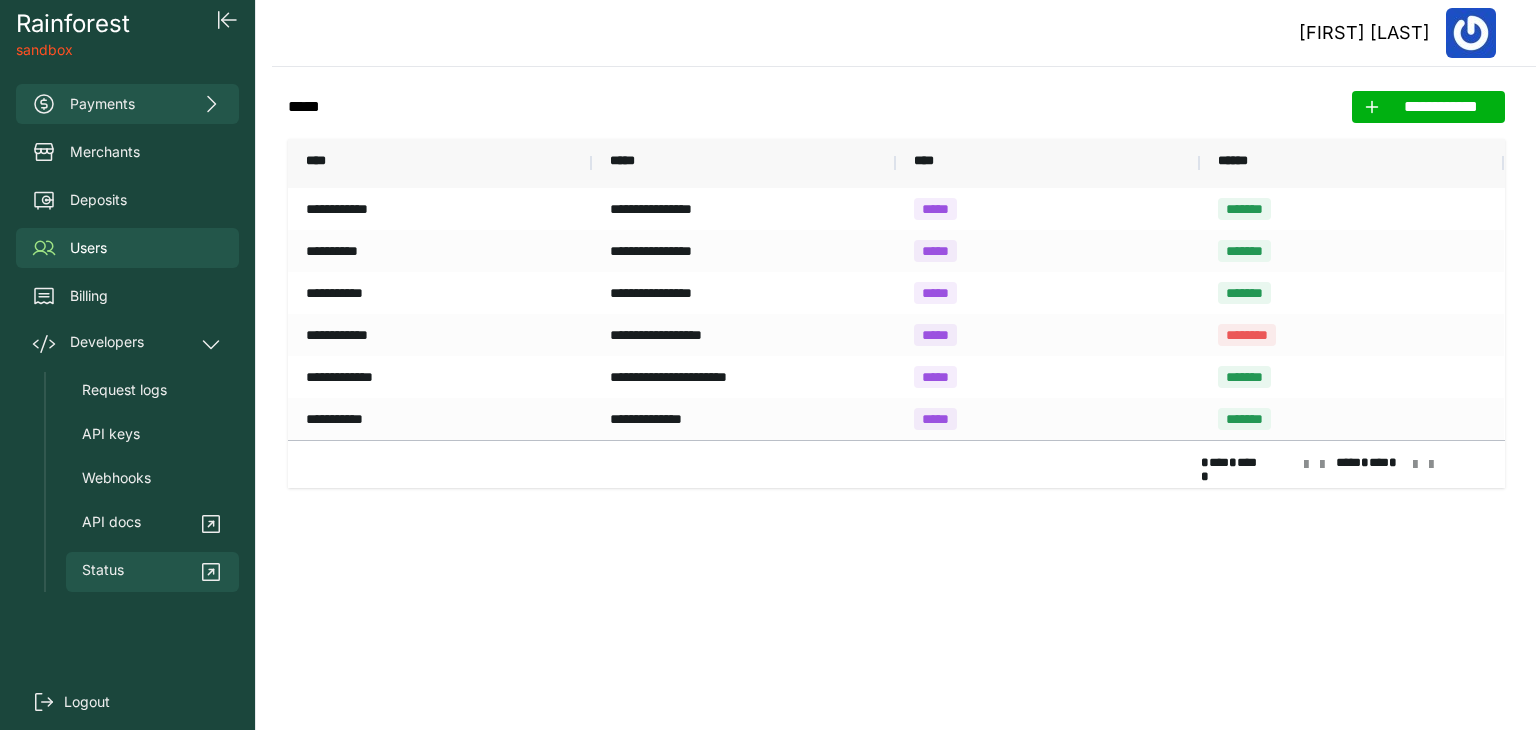 click on "Status" at bounding box center (103, 572) 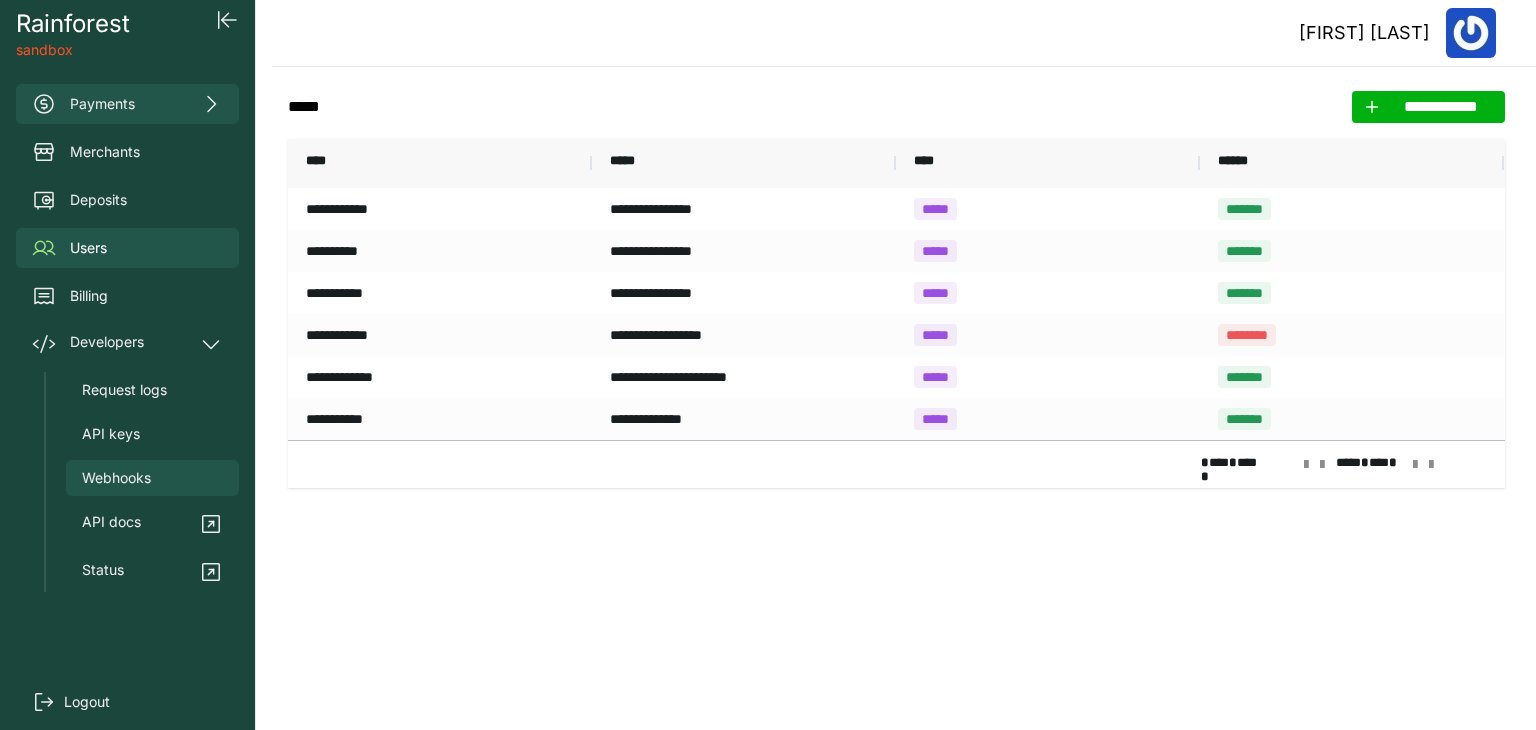 click on "Webhooks" at bounding box center (152, 478) 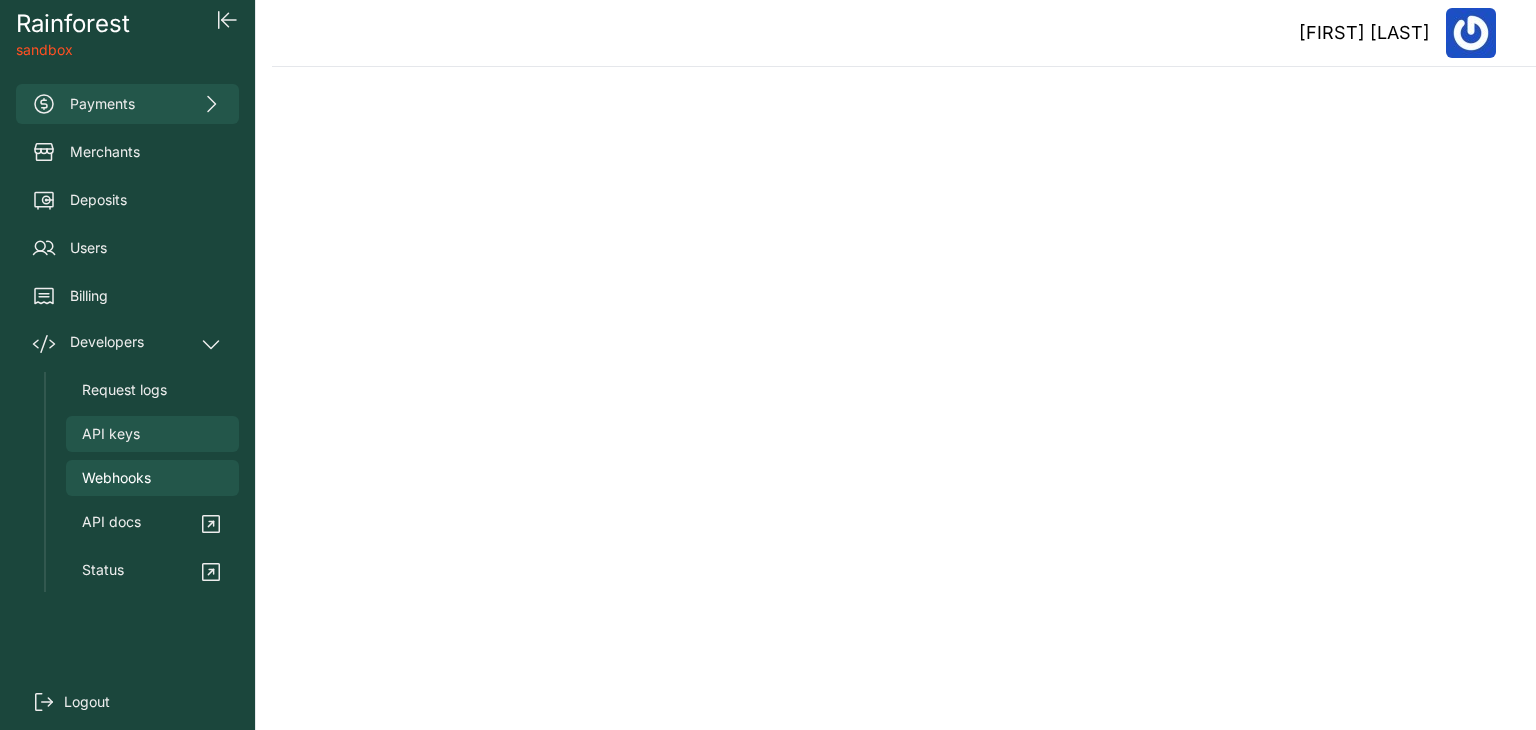 click on "API keys" at bounding box center (111, 434) 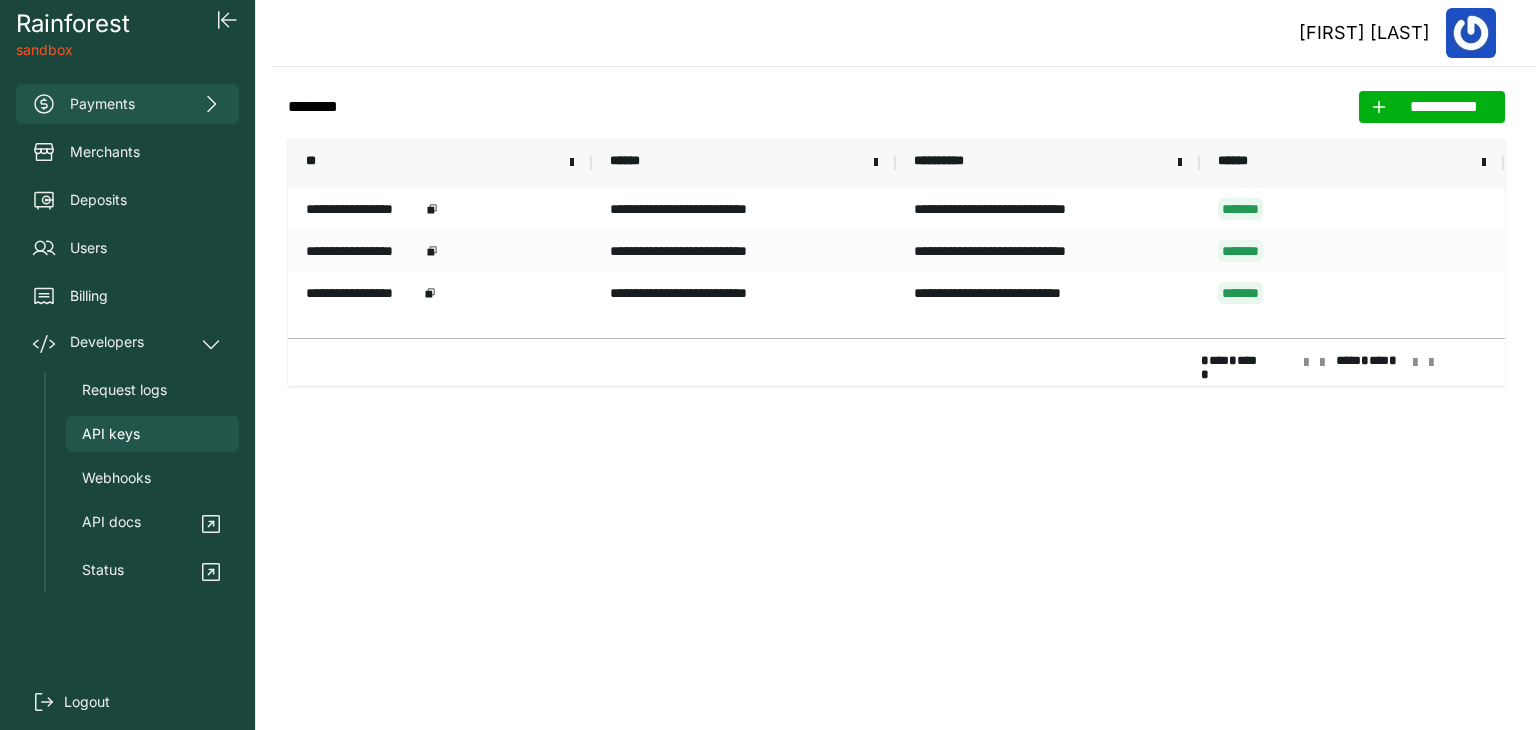 click on "Payments" at bounding box center [127, 104] 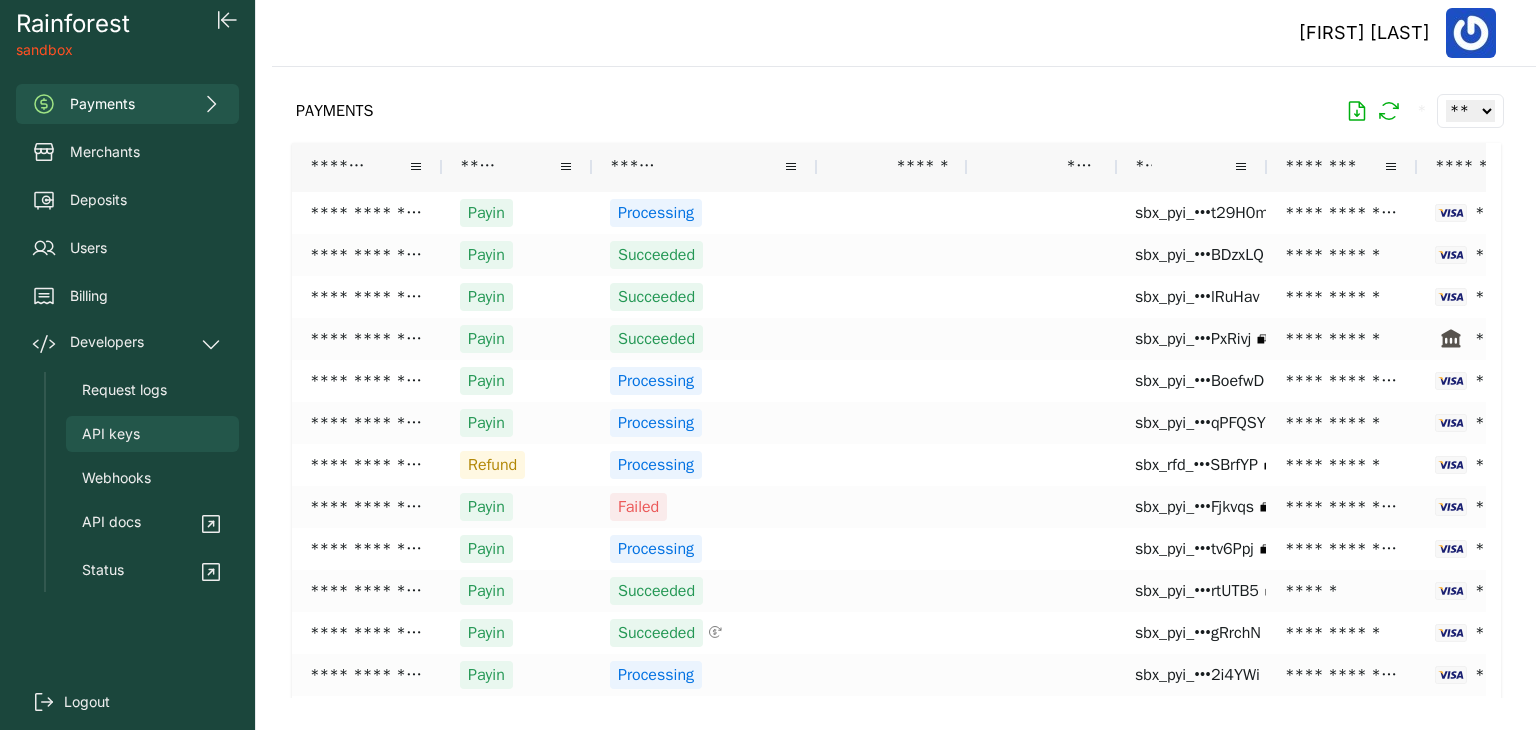 click on "API keys" at bounding box center [152, 434] 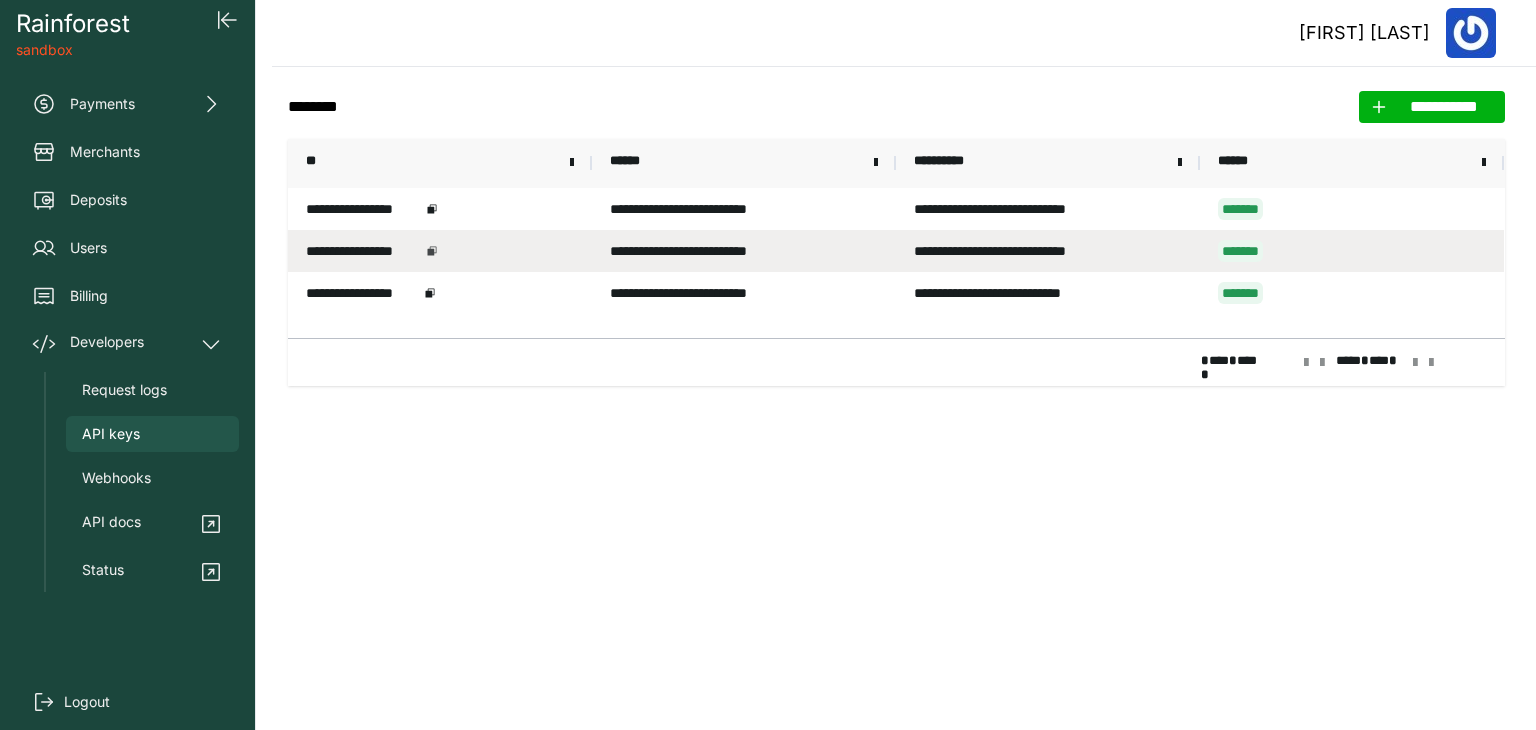 click 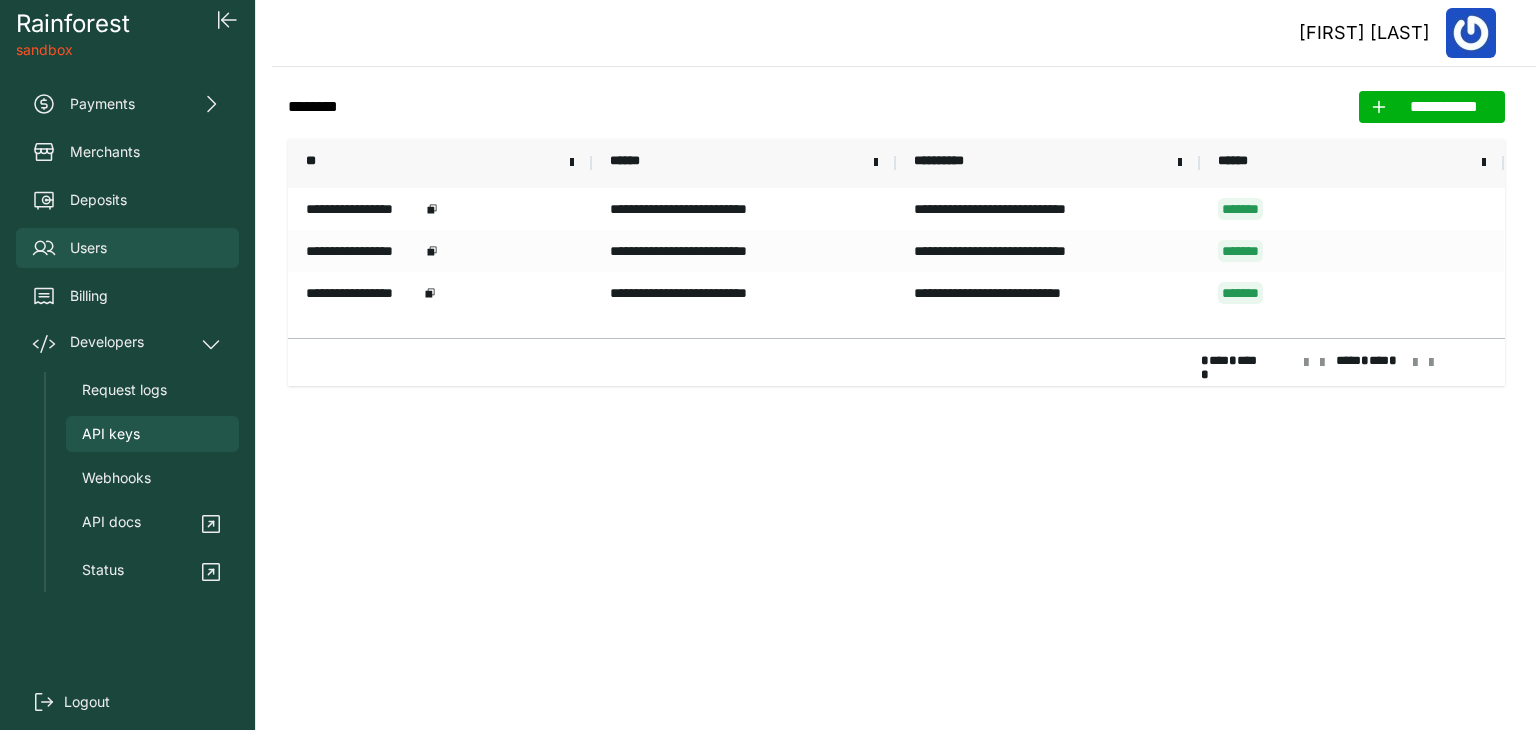 click on "Users" at bounding box center [127, 248] 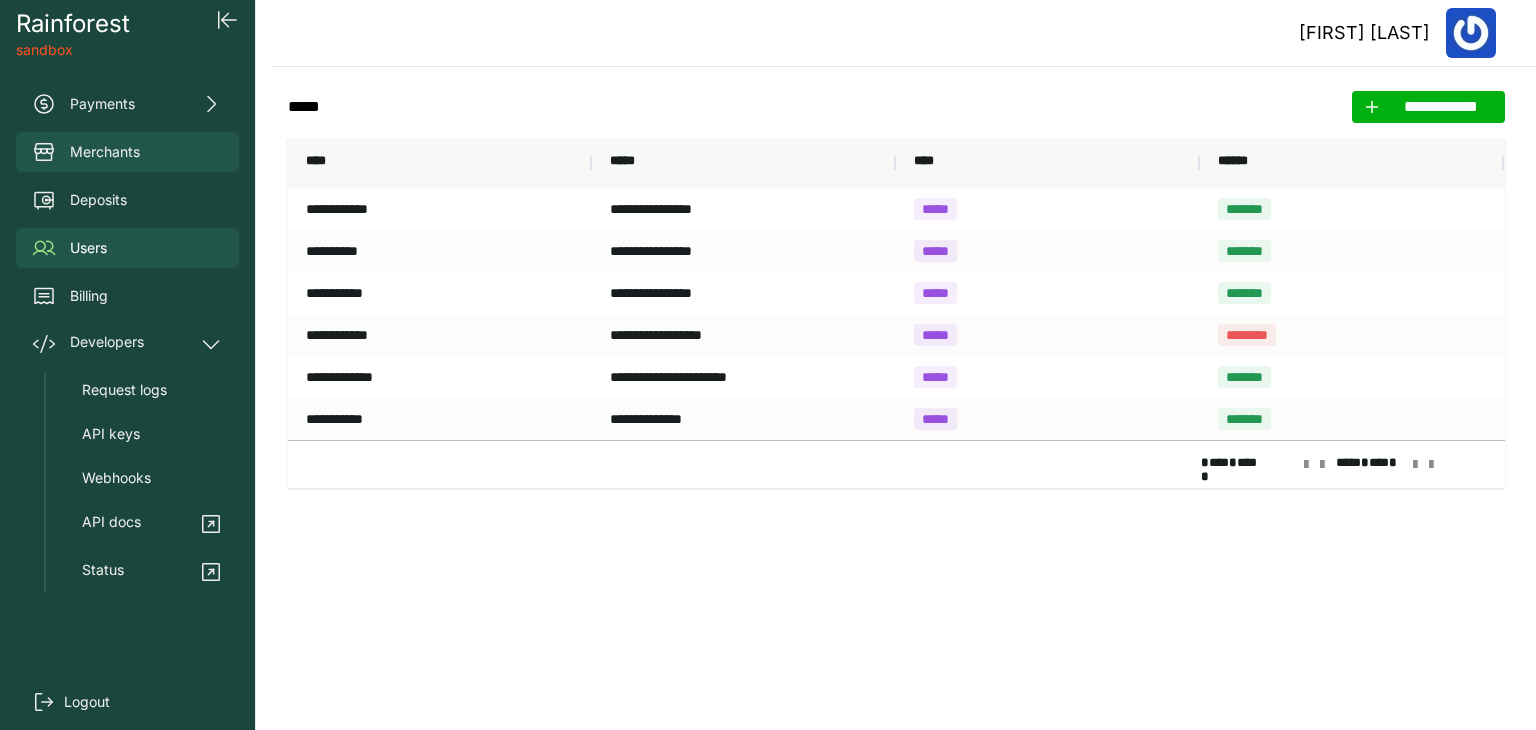 click on "Merchants" at bounding box center (127, 152) 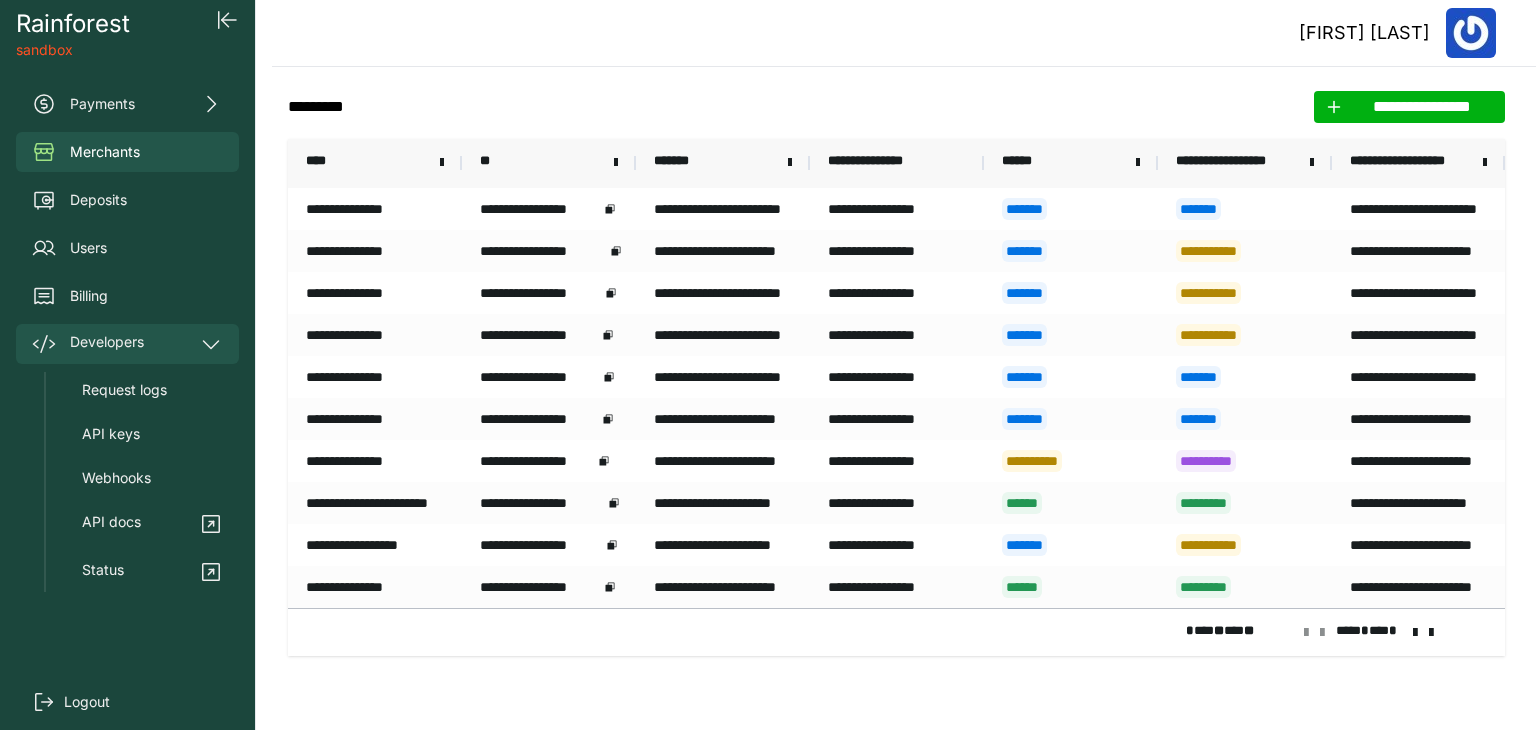 click on "Developers" at bounding box center [127, 344] 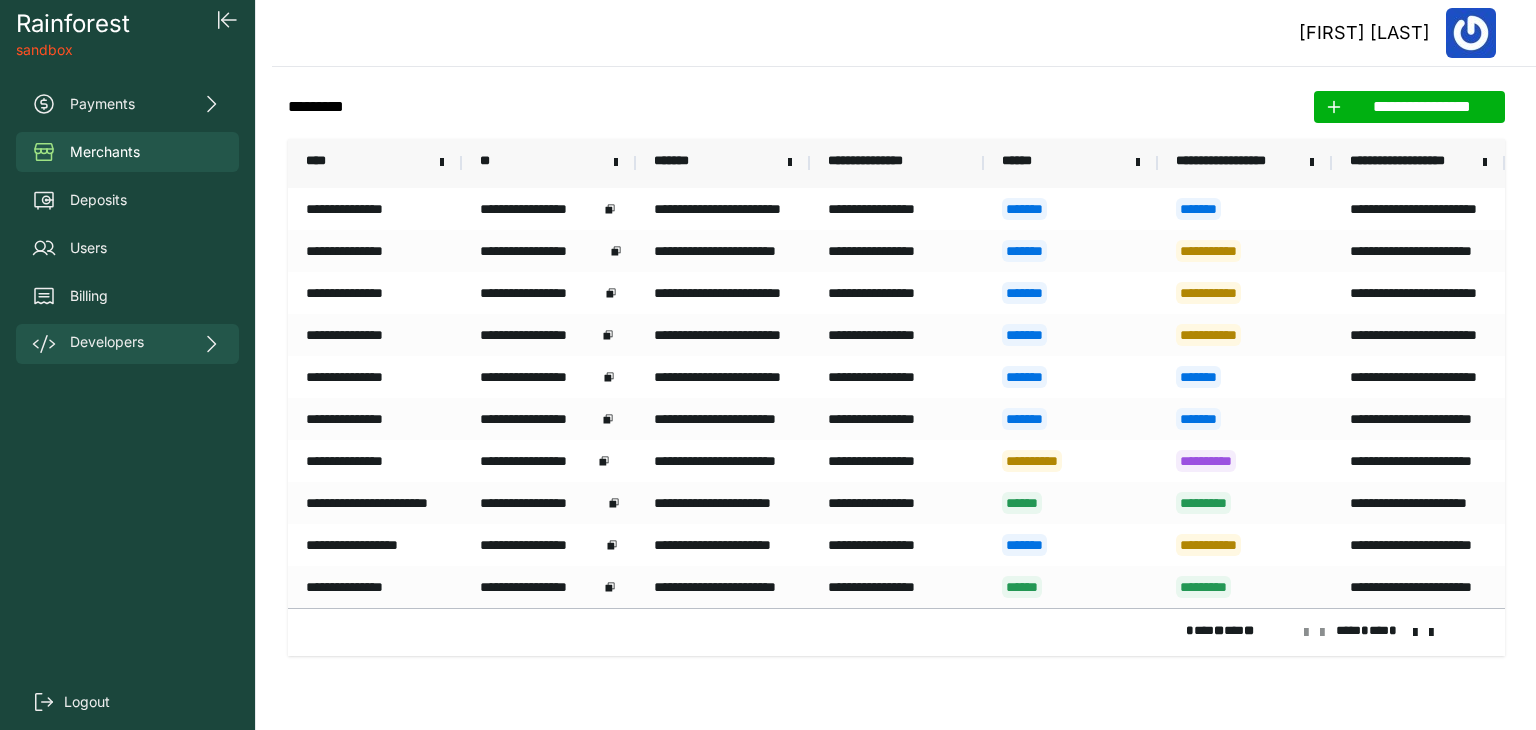click on "Developers" at bounding box center (107, 344) 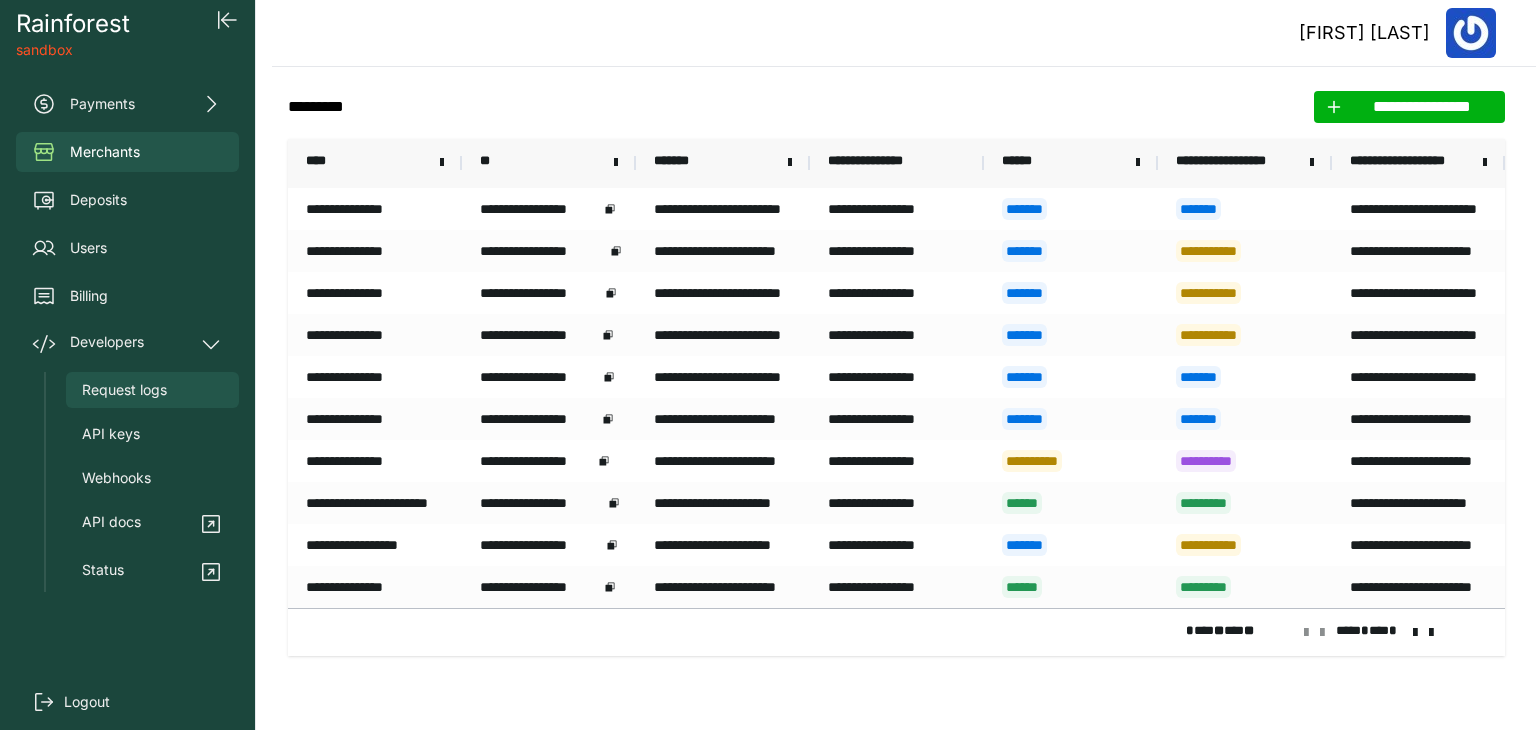 click on "Request logs" at bounding box center [124, 390] 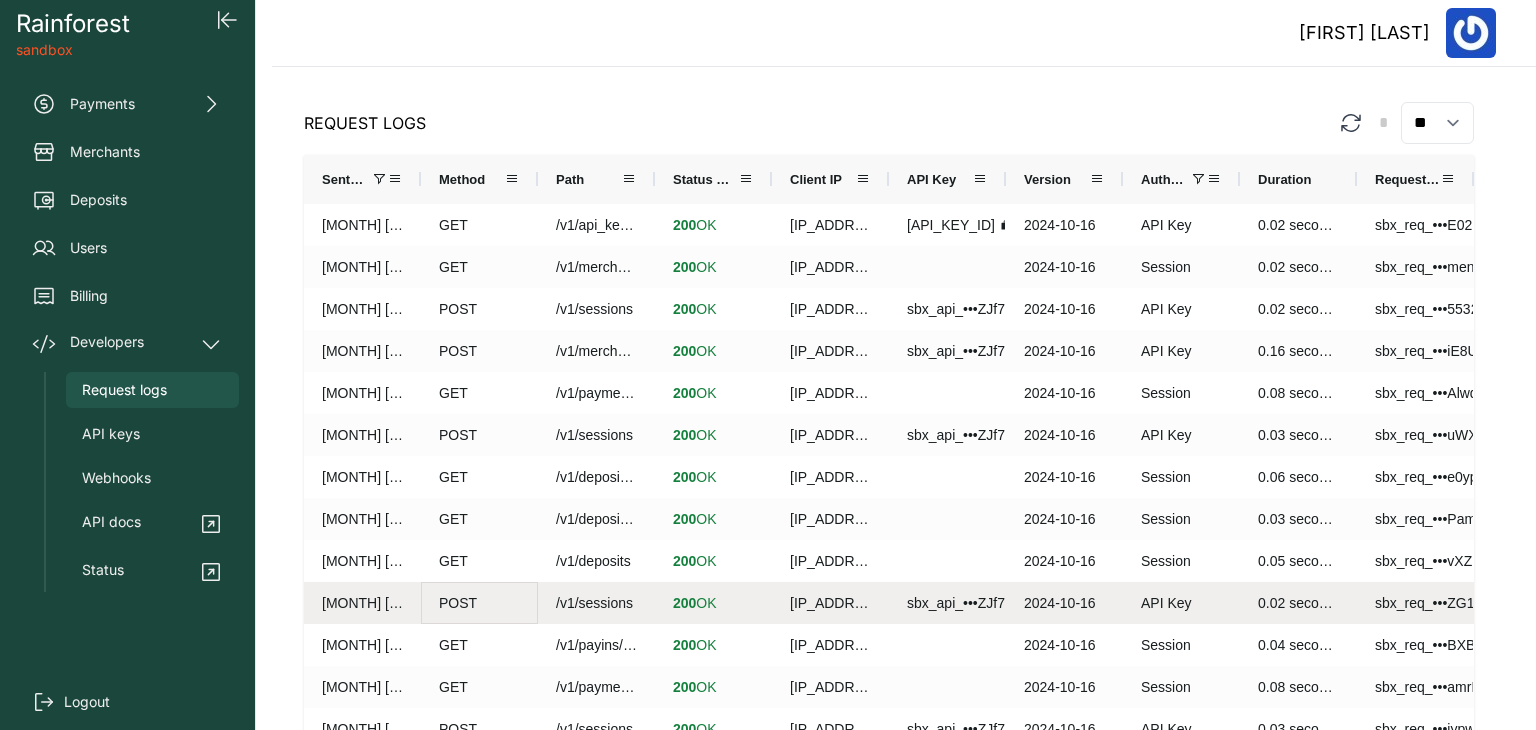 click on "POST" at bounding box center [479, 603] 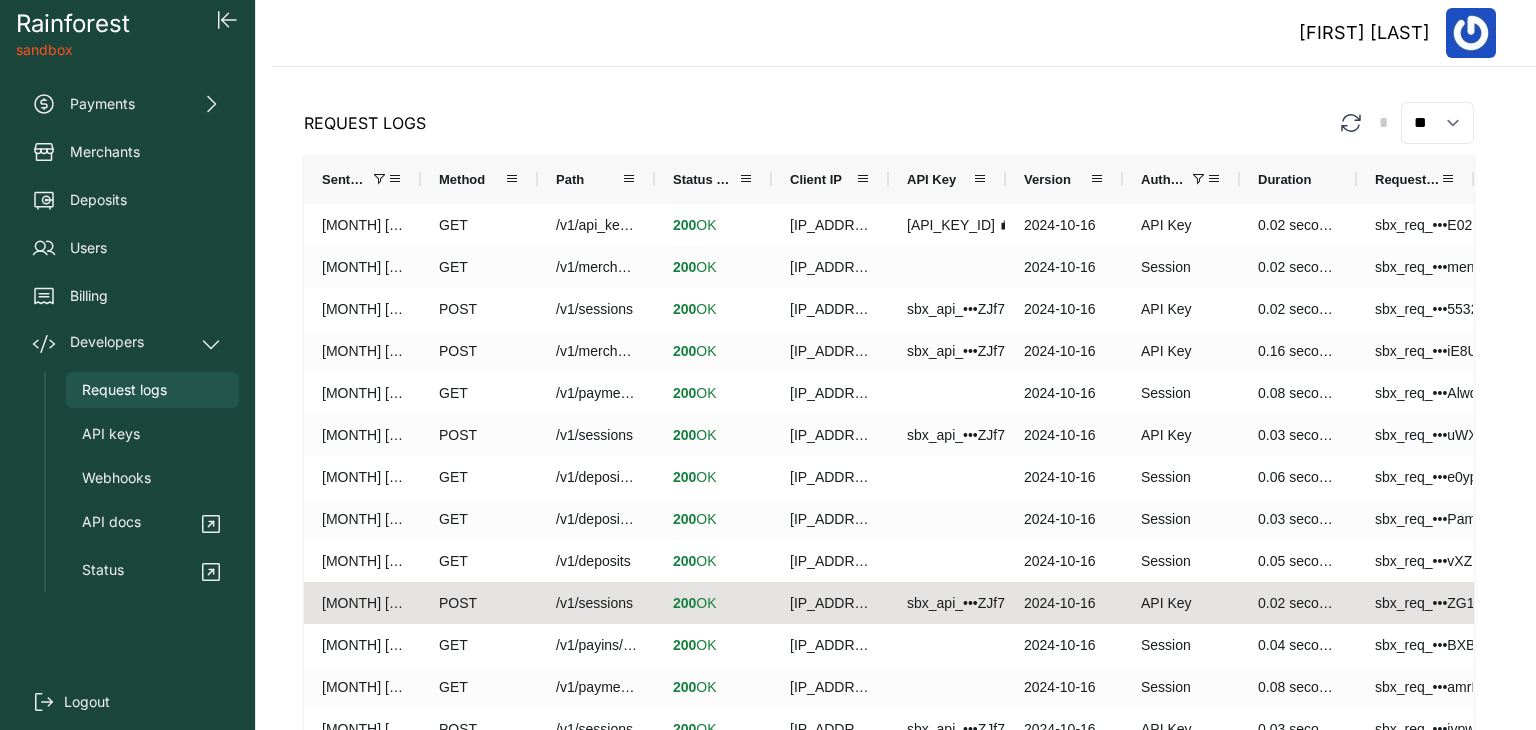 click on "Jul 31, 11:08 PM GMT+5:30" at bounding box center [362, 603] 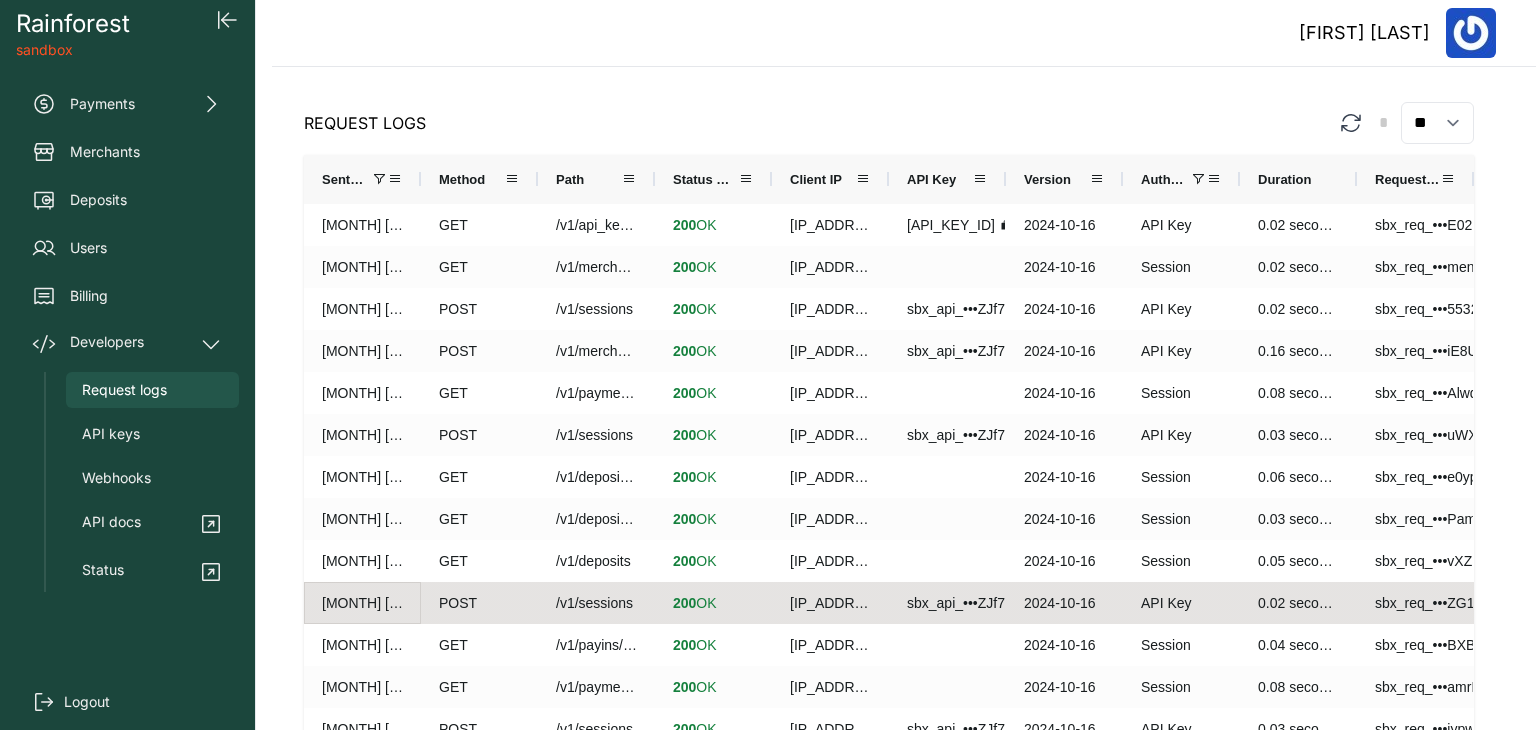 scroll, scrollTop: 666, scrollLeft: 0, axis: vertical 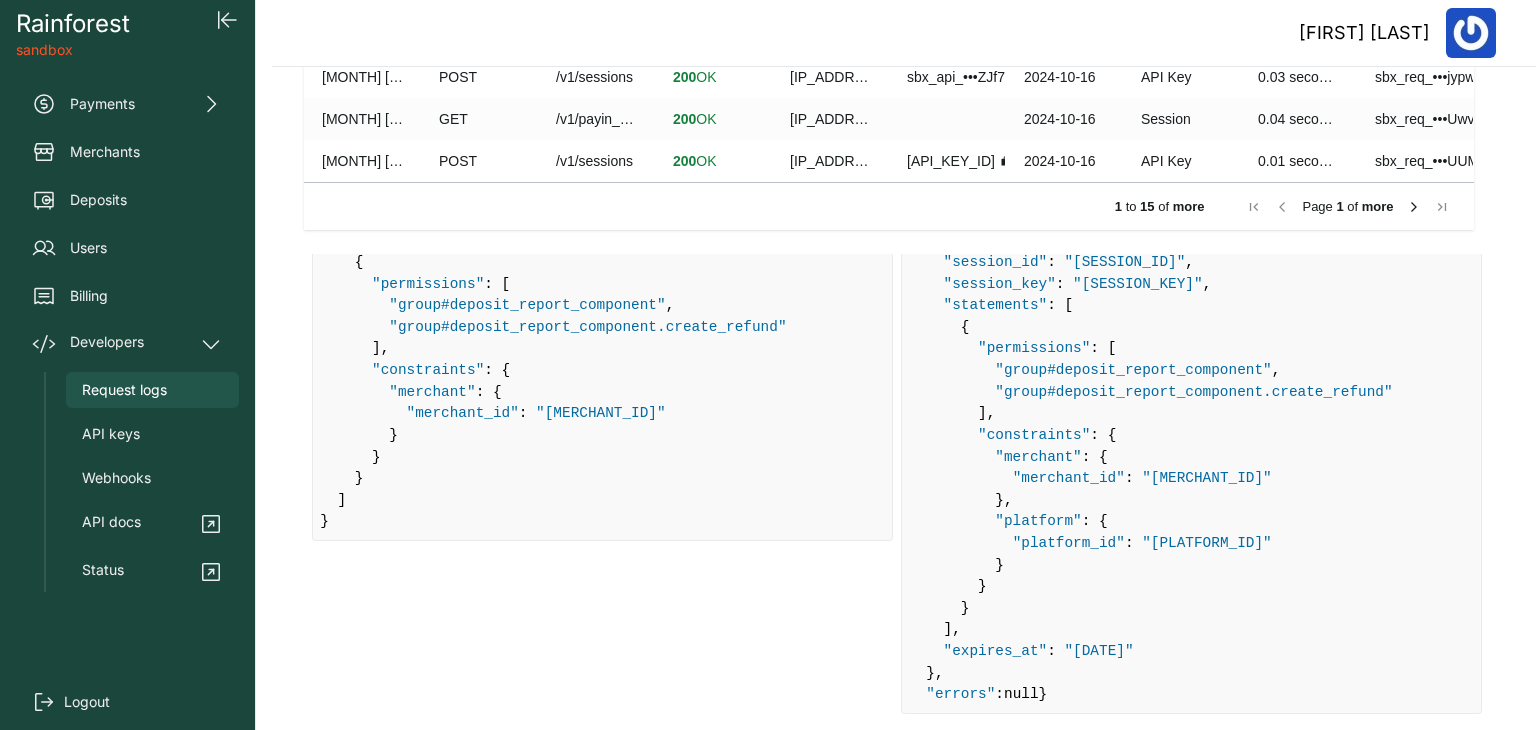 click on "{
"status" :   "SUCCESS" ,
"data" :   {
"session_id" :   "sbx_ses_30eMGs4r22sQvNWcI7M8ZzX3Xbd" ,
"session_key" :   "sbx_session_8780731fa69feff69ae6ef773394edb96478e6ee63e3761de428a688fa163891" ,
"statements" :   [
{
"permissions" :   [
"group#deposit_report_component" ,
"group#deposit_report_component.create_refund"
],
"constraints" :   {
"merchant" :   {
"merchant_id" :   "sbx_mid_2xhHDLyuFgWBiujtrM9LC9Y1h87"
},
"platform" :   {
"platform_id" :   "sbx_plt_2vPro7FQFLwYTtF7cBo3wYWbbah"
}
}
}
],
"expires_at" :   "2025-08-01T17:38:12.154421Z"
},
"errors" :  null
}" at bounding box center (1191, 446) 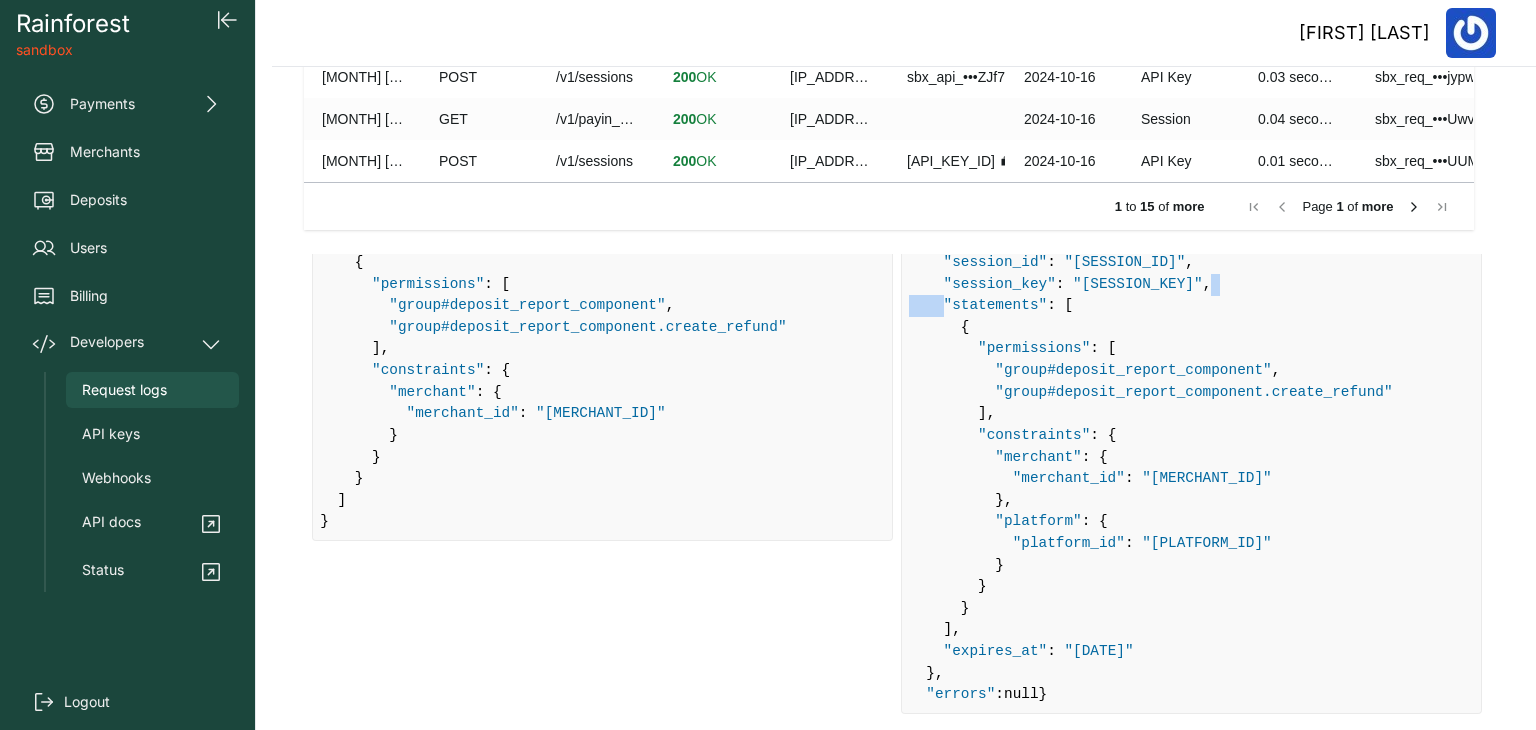 click on "{
"status" :   "SUCCESS" ,
"data" :   {
"session_id" :   "sbx_ses_30eMGs4r22sQvNWcI7M8ZzX3Xbd" ,
"session_key" :   "sbx_session_8780731fa69feff69ae6ef773394edb96478e6ee63e3761de428a688fa163891" ,
"statements" :   [
{
"permissions" :   [
"group#deposit_report_component" ,
"group#deposit_report_component.create_refund"
],
"constraints" :   {
"merchant" :   {
"merchant_id" :   "sbx_mid_2xhHDLyuFgWBiujtrM9LC9Y1h87"
},
"platform" :   {
"platform_id" :   "sbx_plt_2vPro7FQFLwYTtF7cBo3wYWbbah"
}
}
}
],
"expires_at" :   "2025-08-01T17:38:12.154421Z"
},
"errors" :  null
}" at bounding box center (1191, 446) 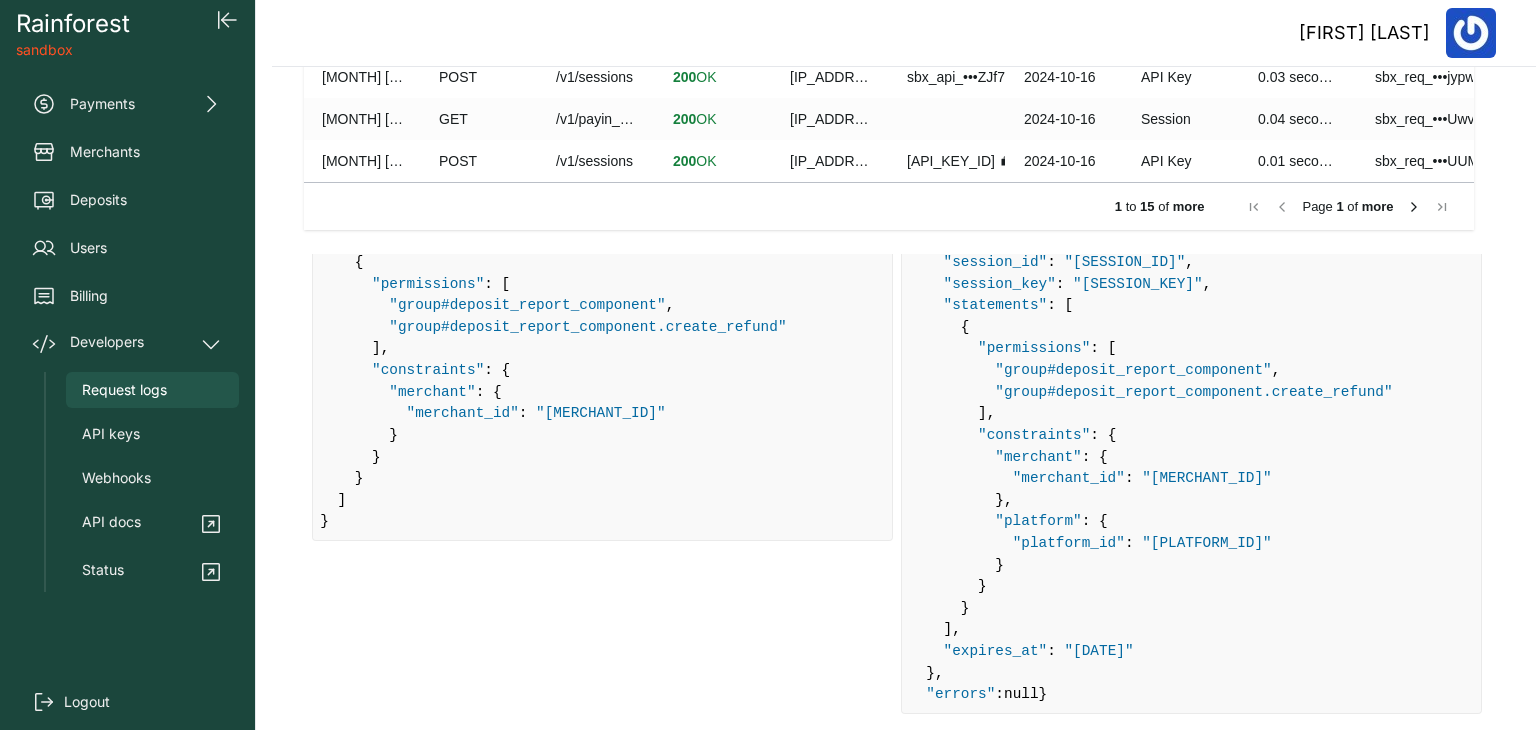 click on ""permissions"" at bounding box center (1034, 348) 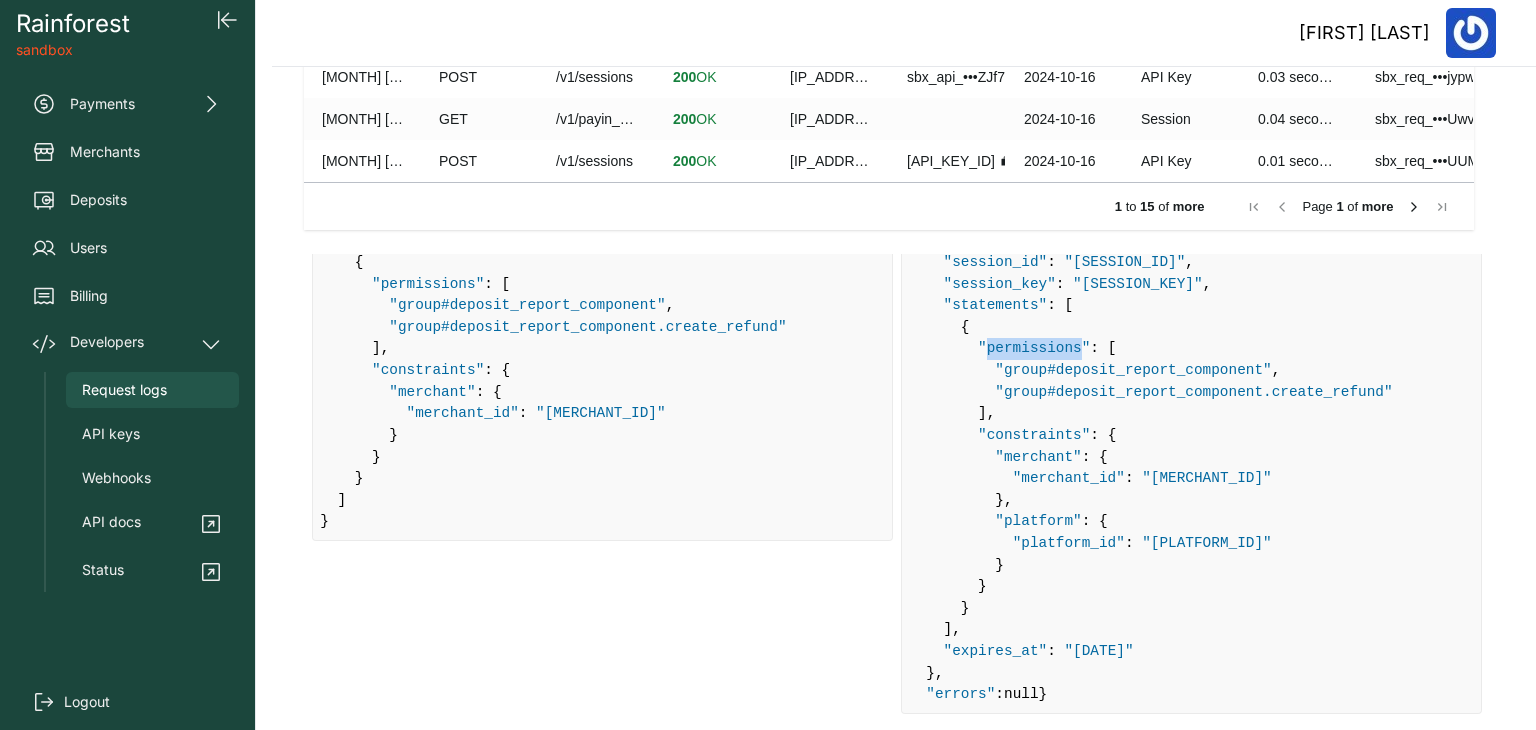 click on ""permissions"" at bounding box center (1034, 348) 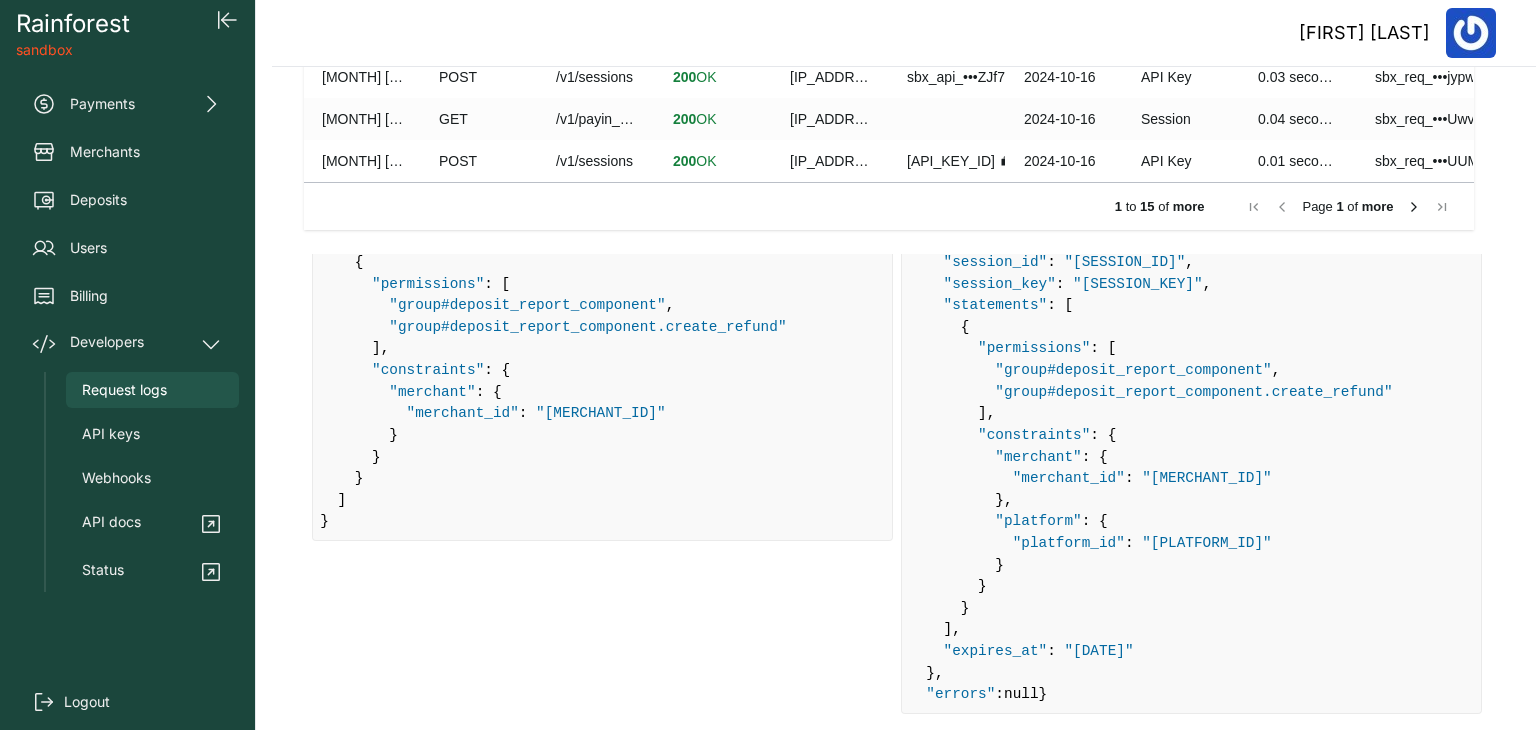 click on ""constraints"" at bounding box center (1034, 435) 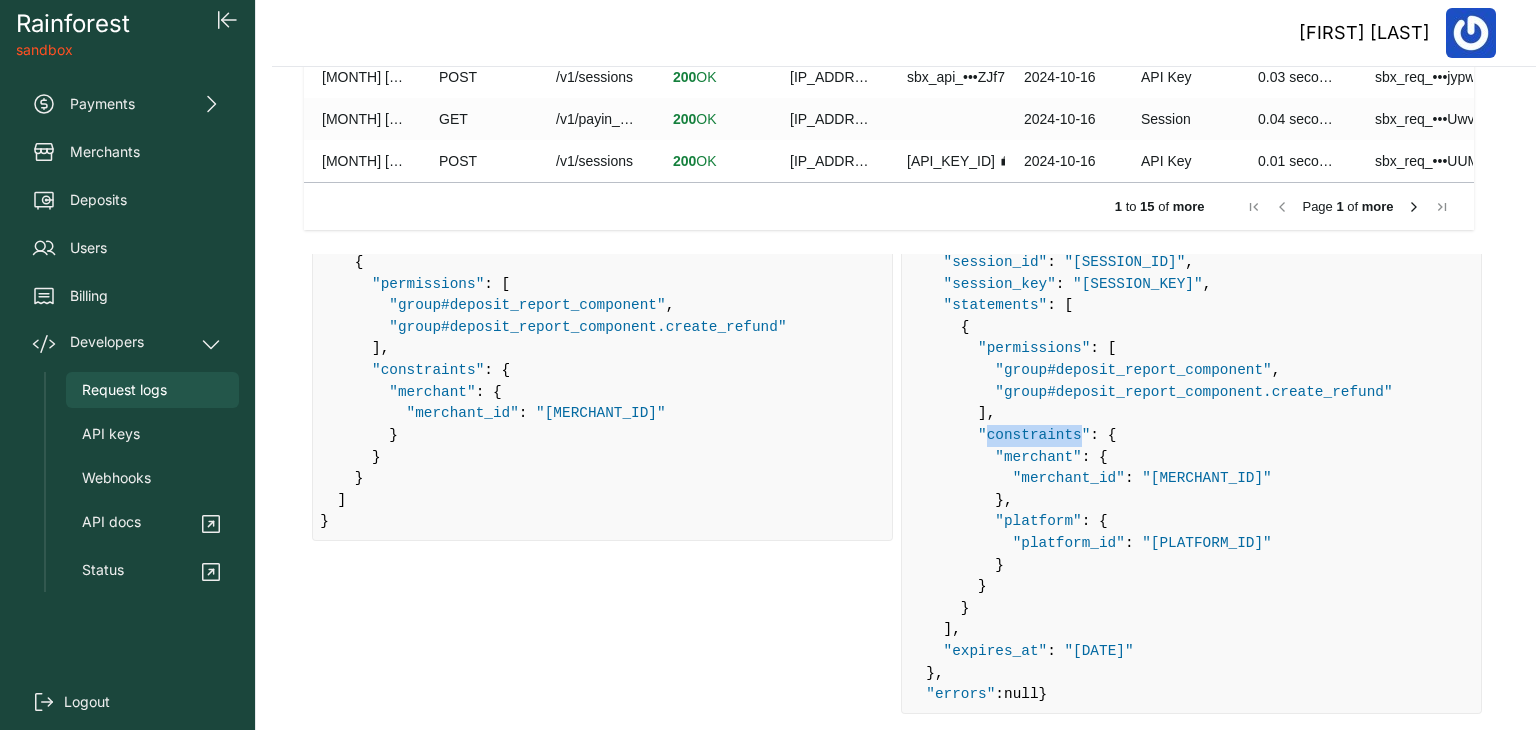 click on ""constraints"" at bounding box center [1034, 435] 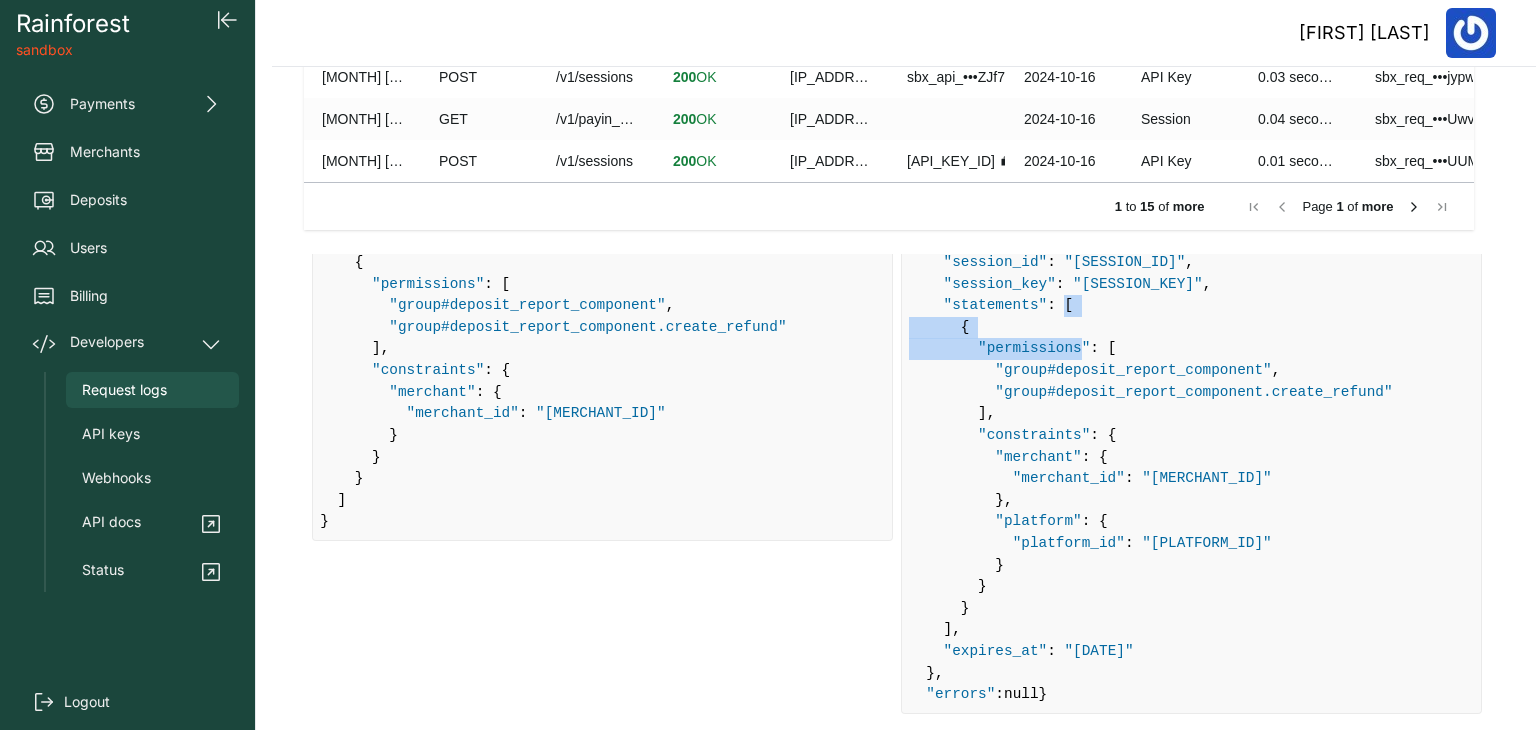 drag, startPoint x: 1044, startPoint y: 299, endPoint x: 1056, endPoint y: 343, distance: 45.607018 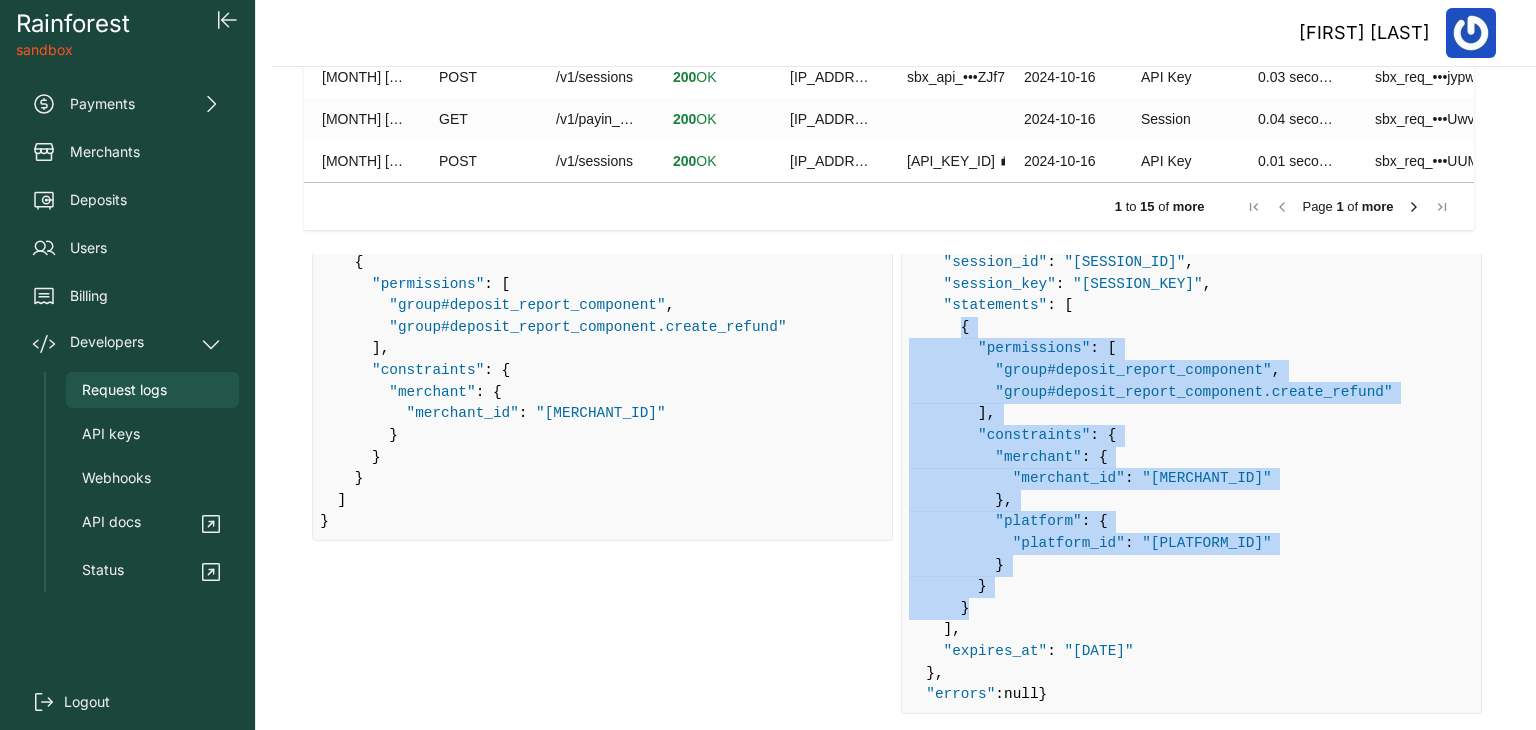 drag, startPoint x: 948, startPoint y: 323, endPoint x: 972, endPoint y: 601, distance: 279.03406 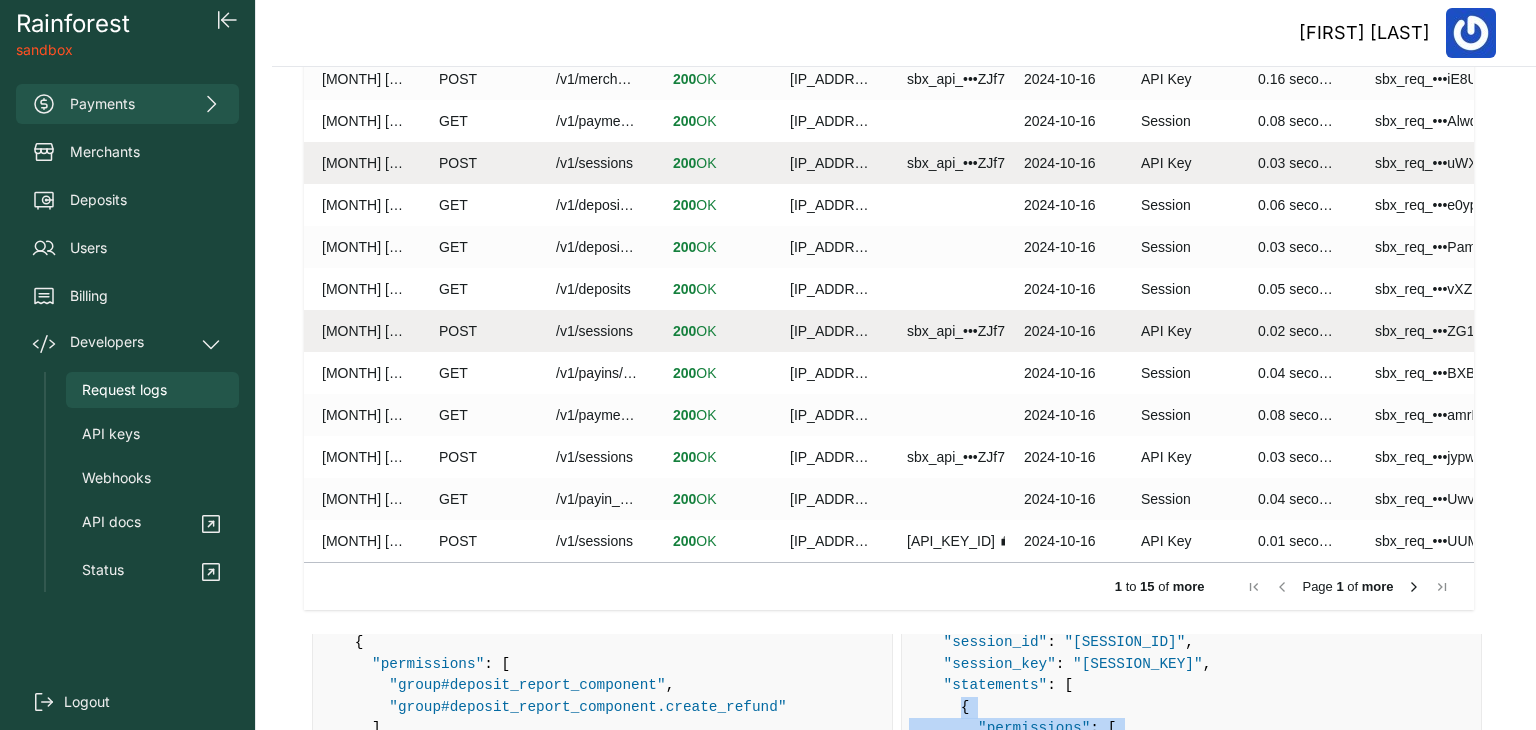 scroll, scrollTop: 266, scrollLeft: 0, axis: vertical 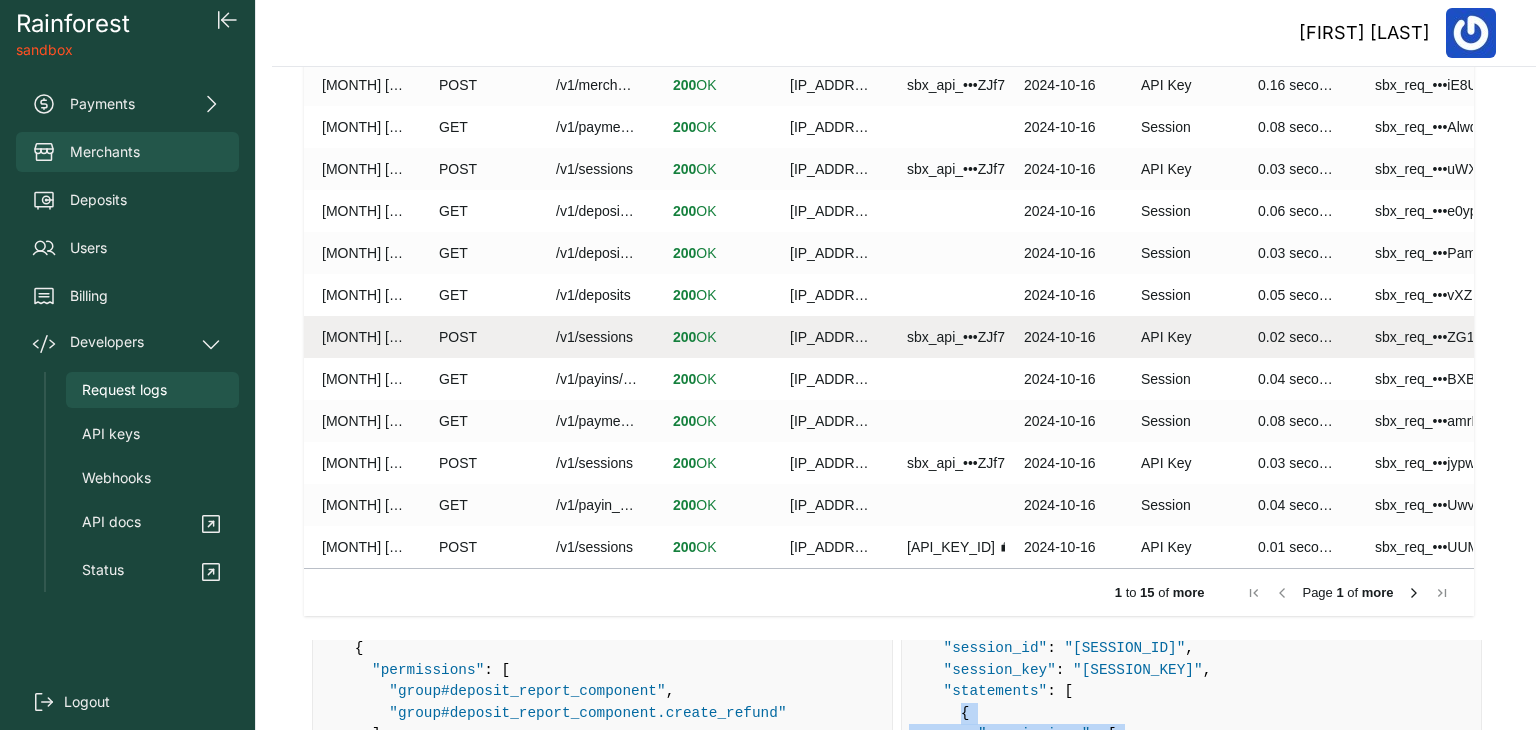 click on "Merchants" at bounding box center [105, 152] 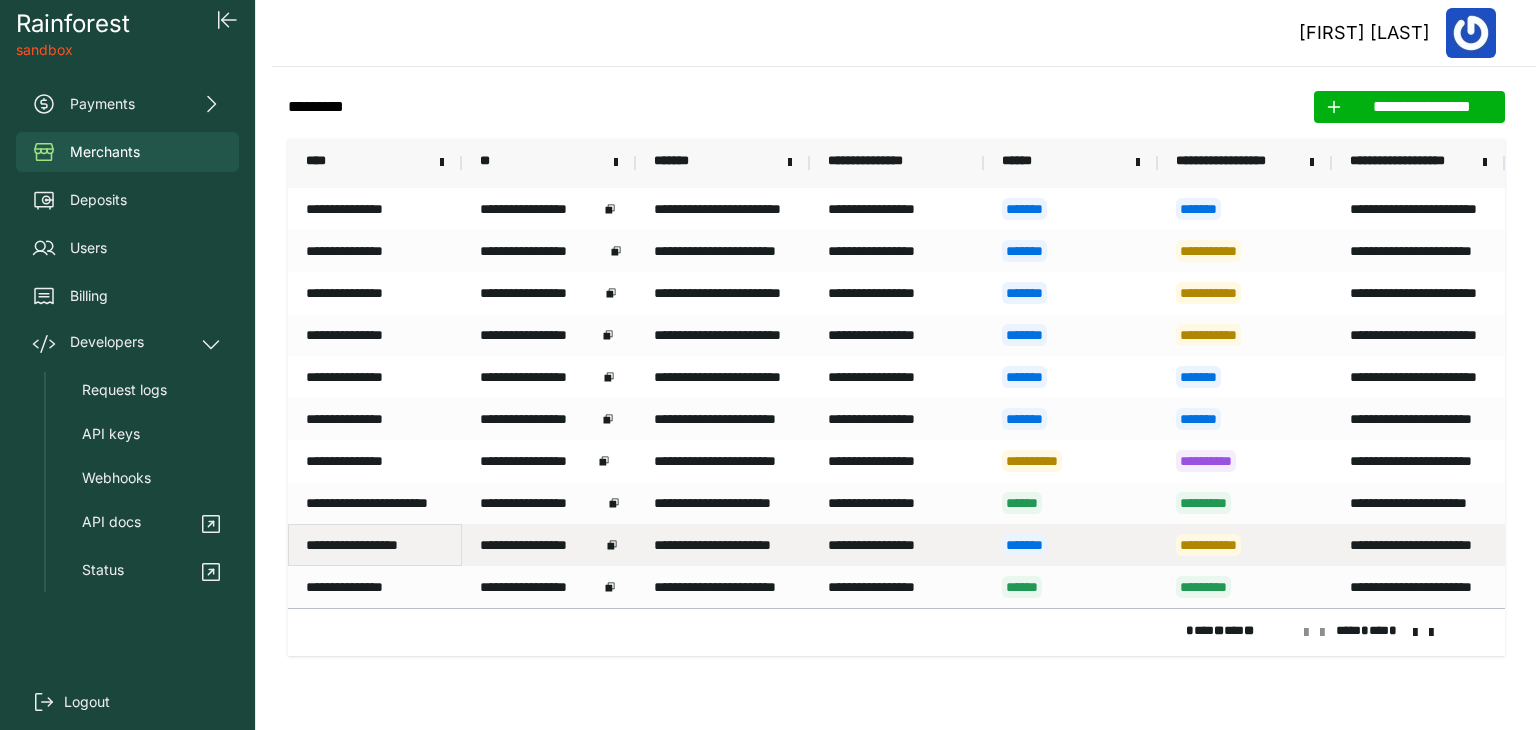 click on "**********" at bounding box center [375, 545] 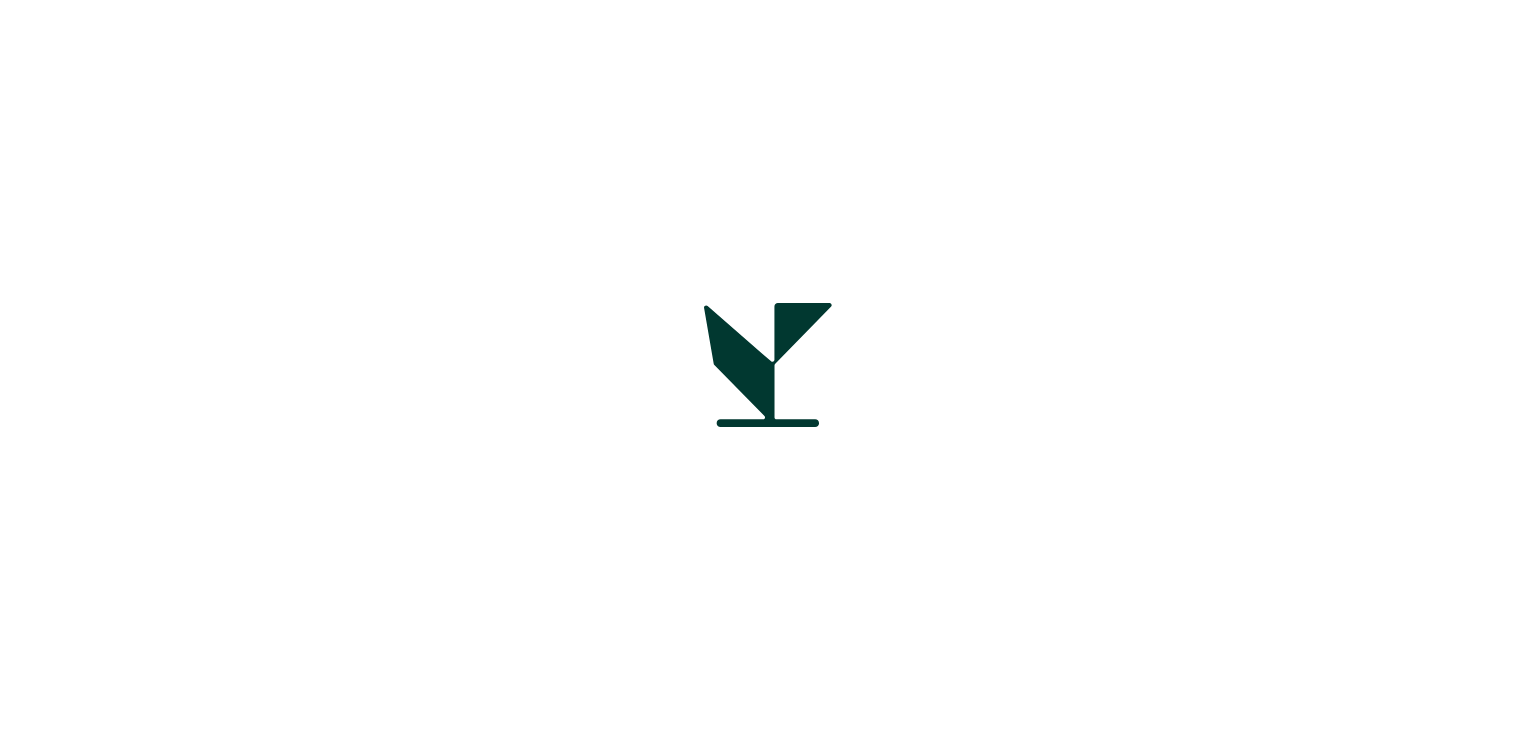 scroll, scrollTop: 0, scrollLeft: 0, axis: both 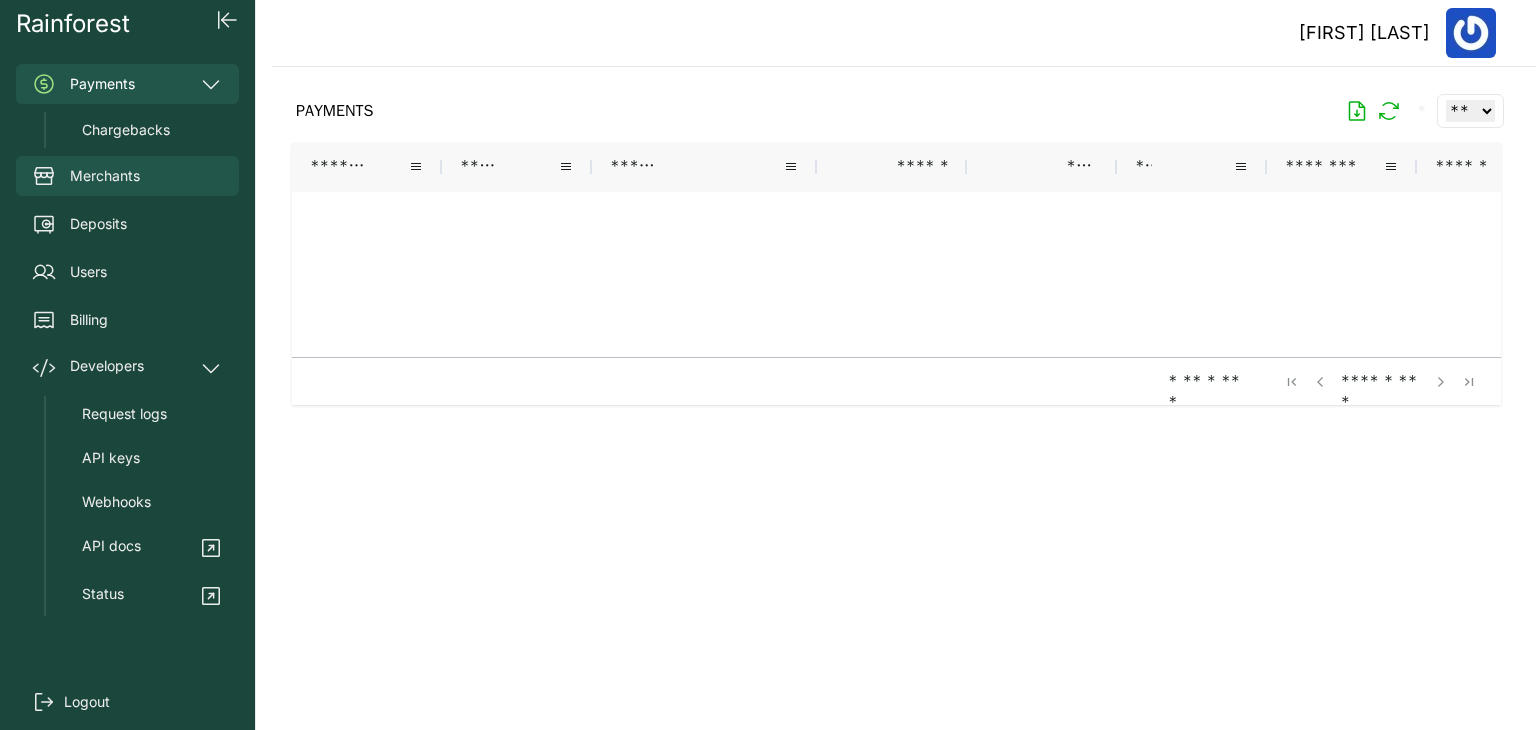 click on "Merchants" at bounding box center [105, 176] 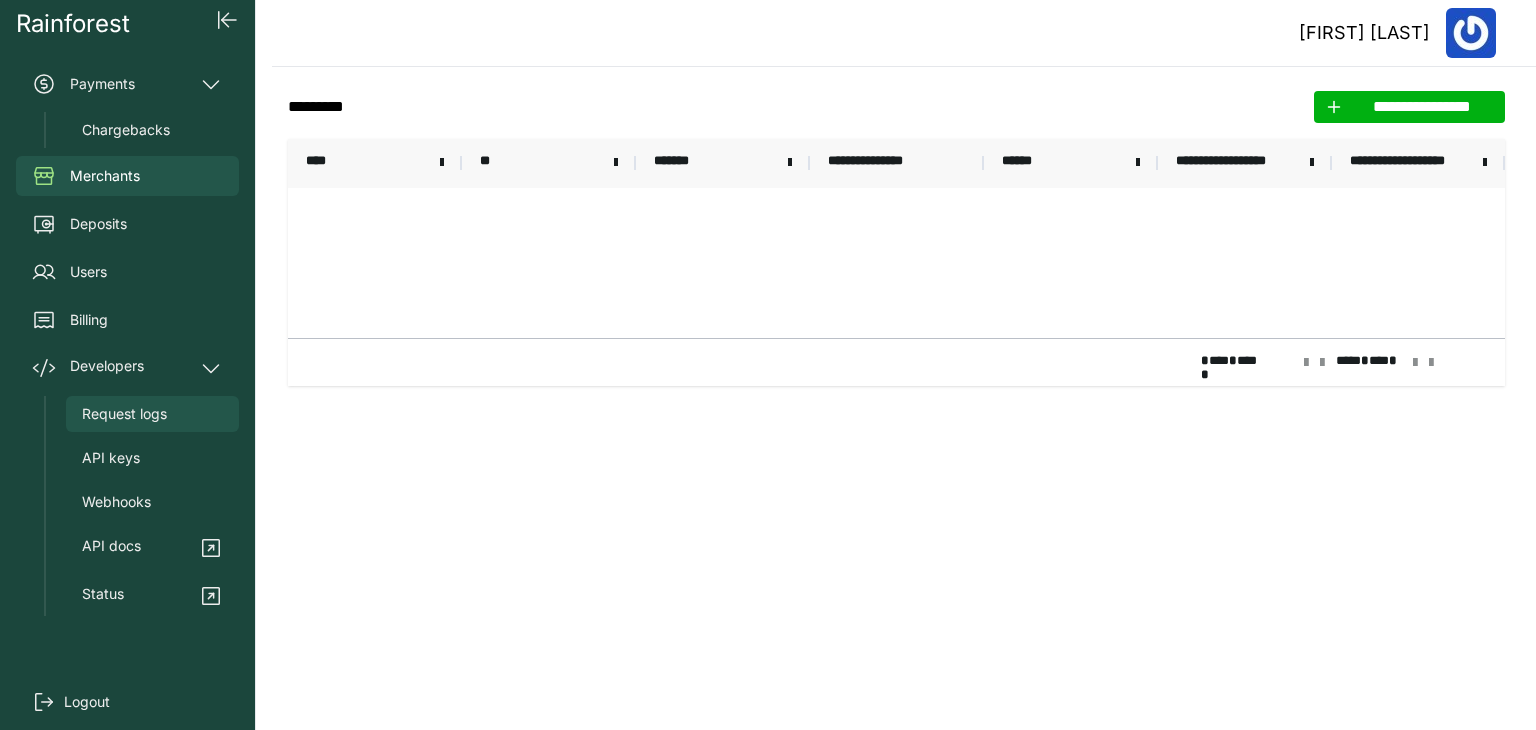click on "Request logs" at bounding box center (124, 414) 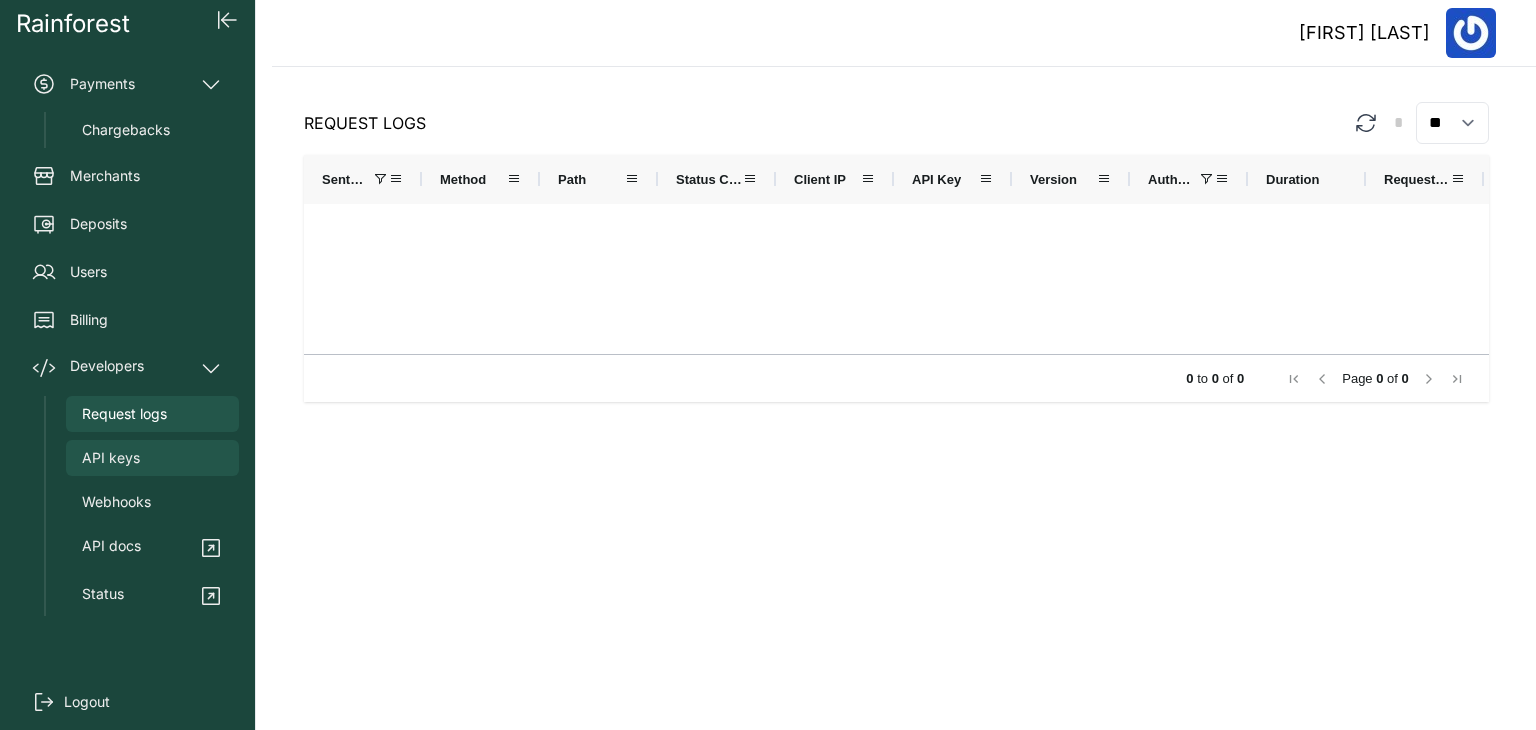 click on "API keys" at bounding box center (152, 458) 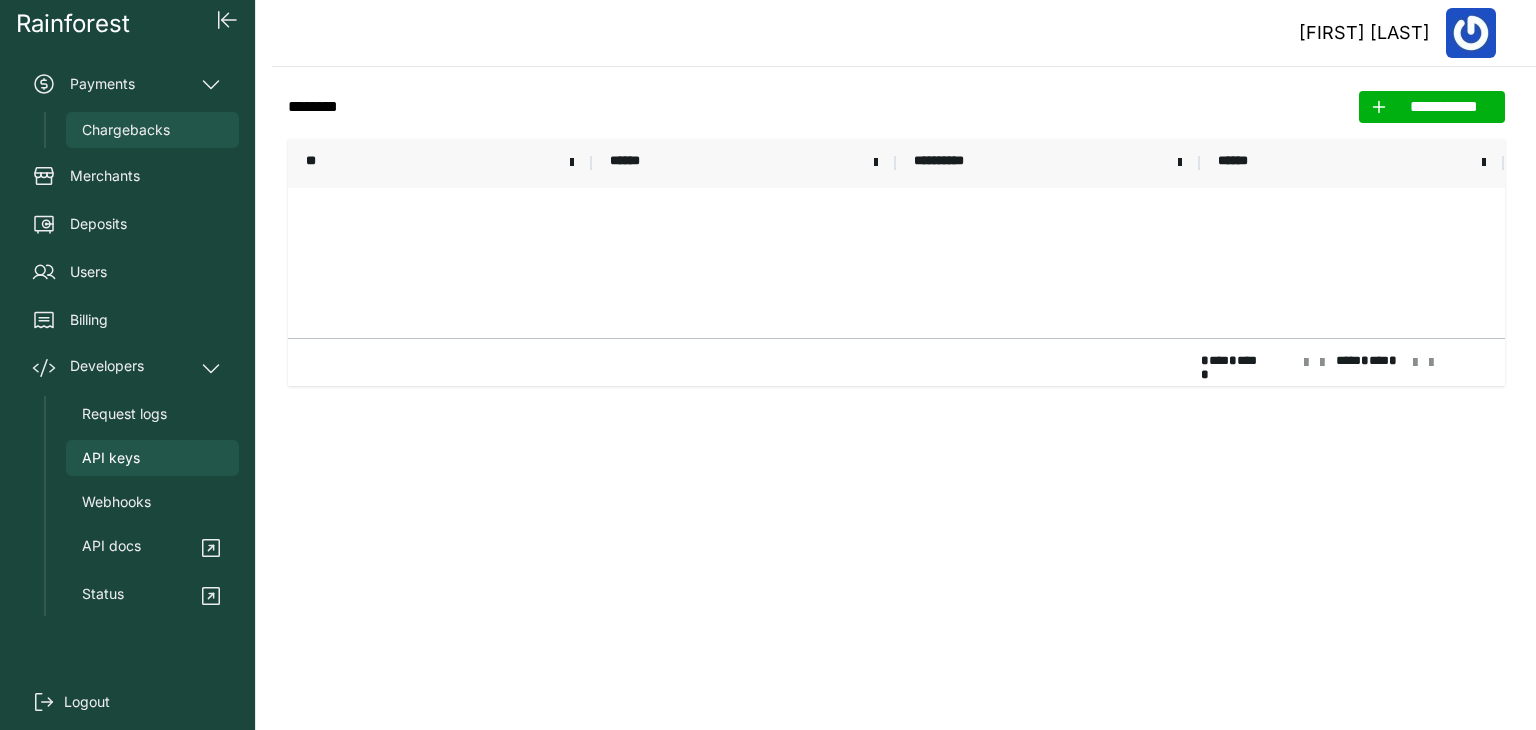 click on "Chargebacks" at bounding box center (126, 130) 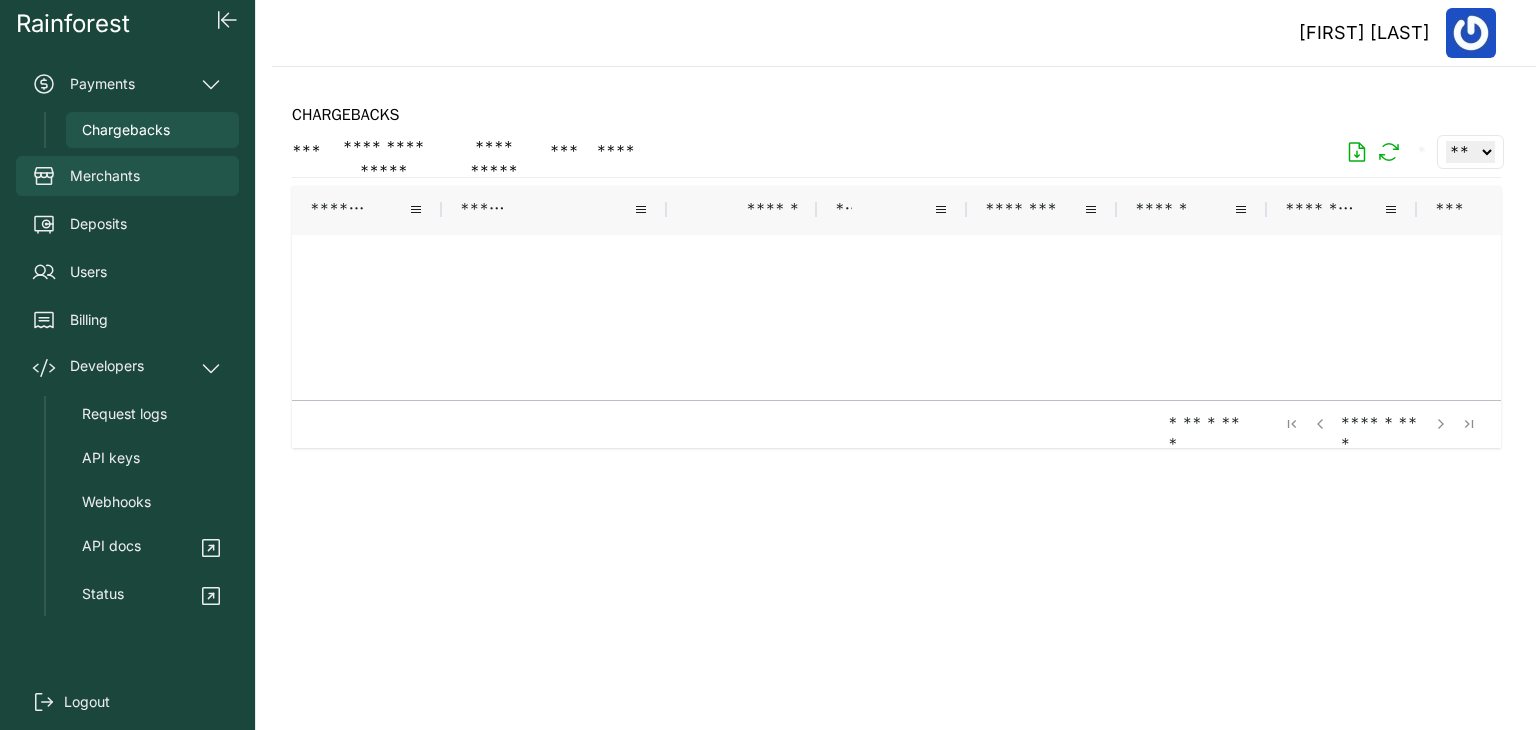 click on "Merchants" at bounding box center (105, 176) 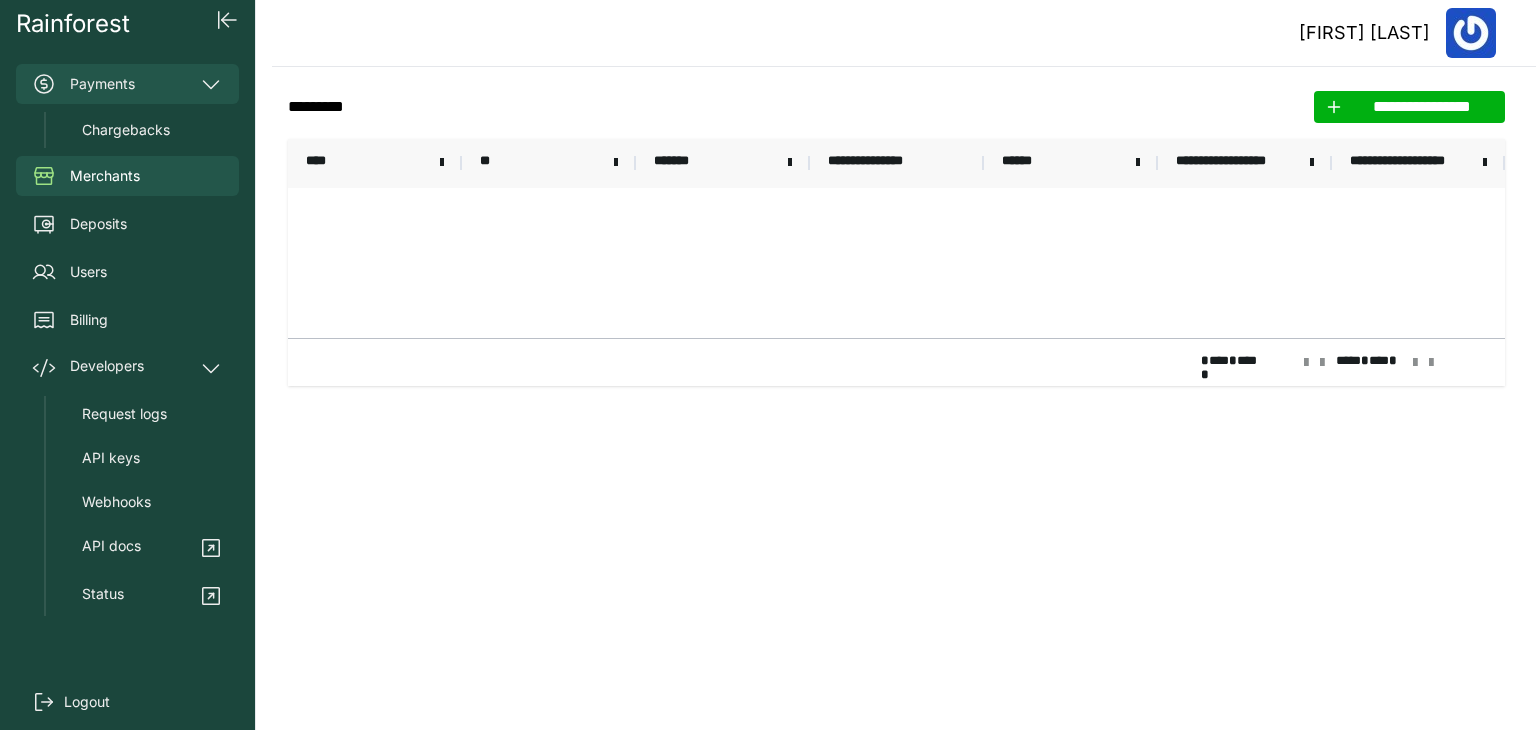 click on "Payments" at bounding box center (127, 84) 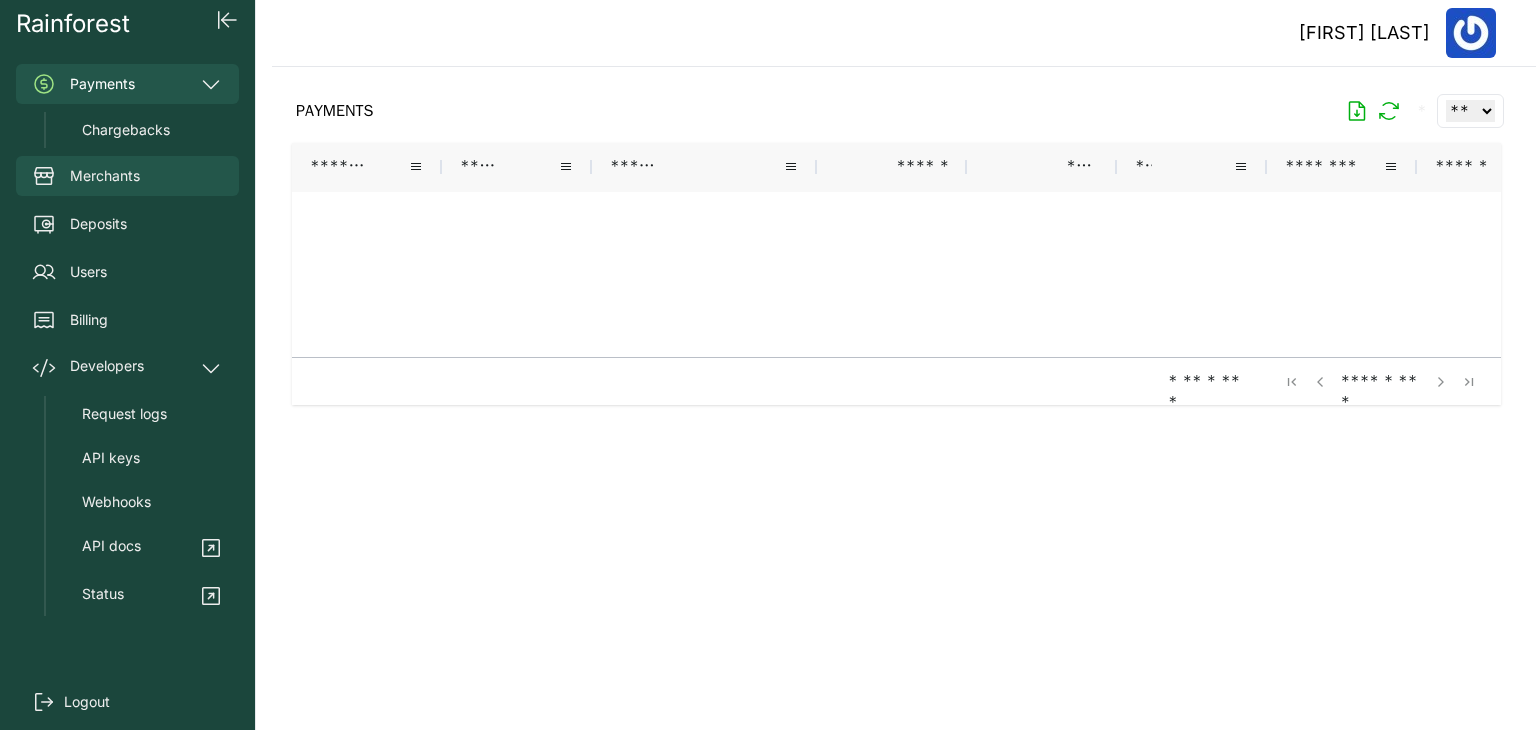 click on "Merchants" at bounding box center [105, 176] 